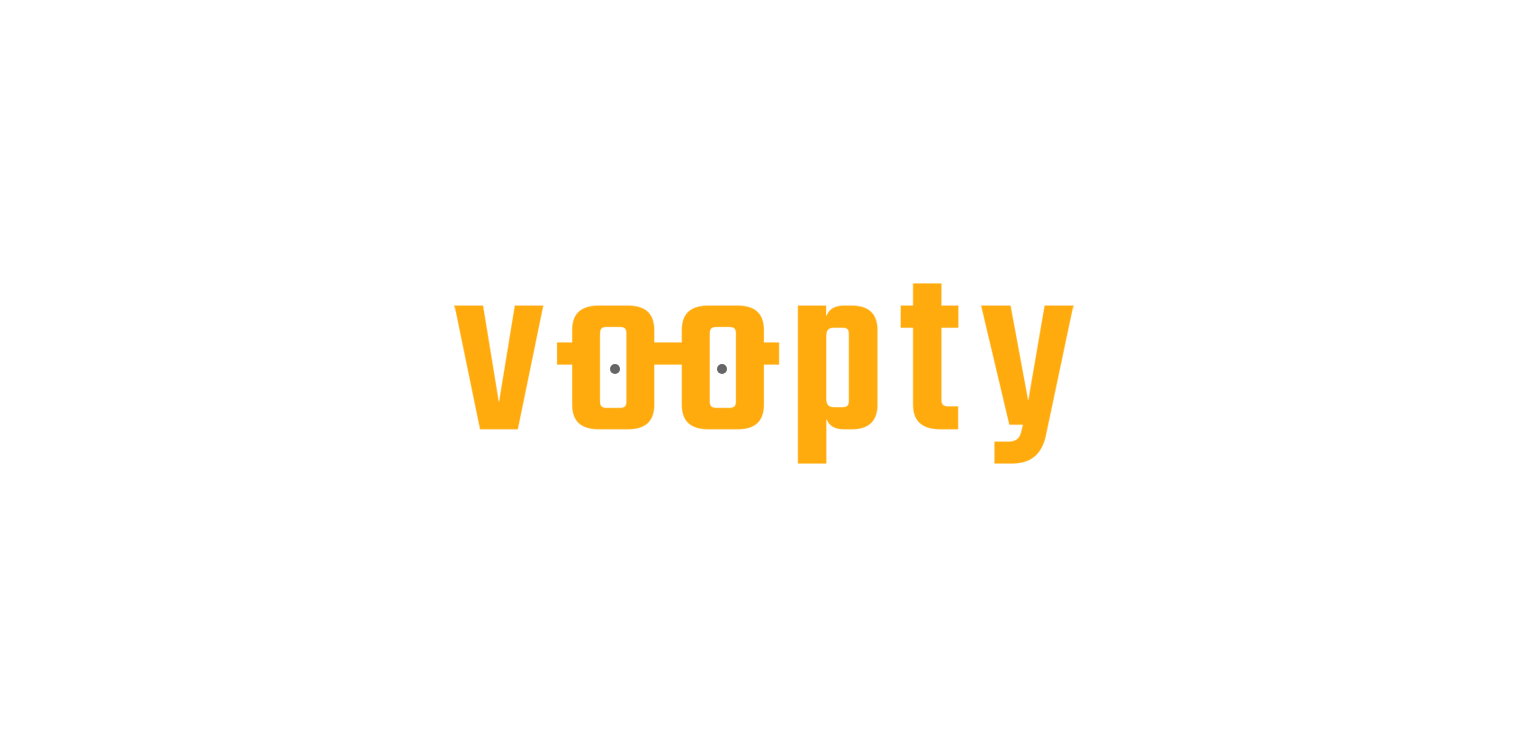 scroll, scrollTop: 0, scrollLeft: 0, axis: both 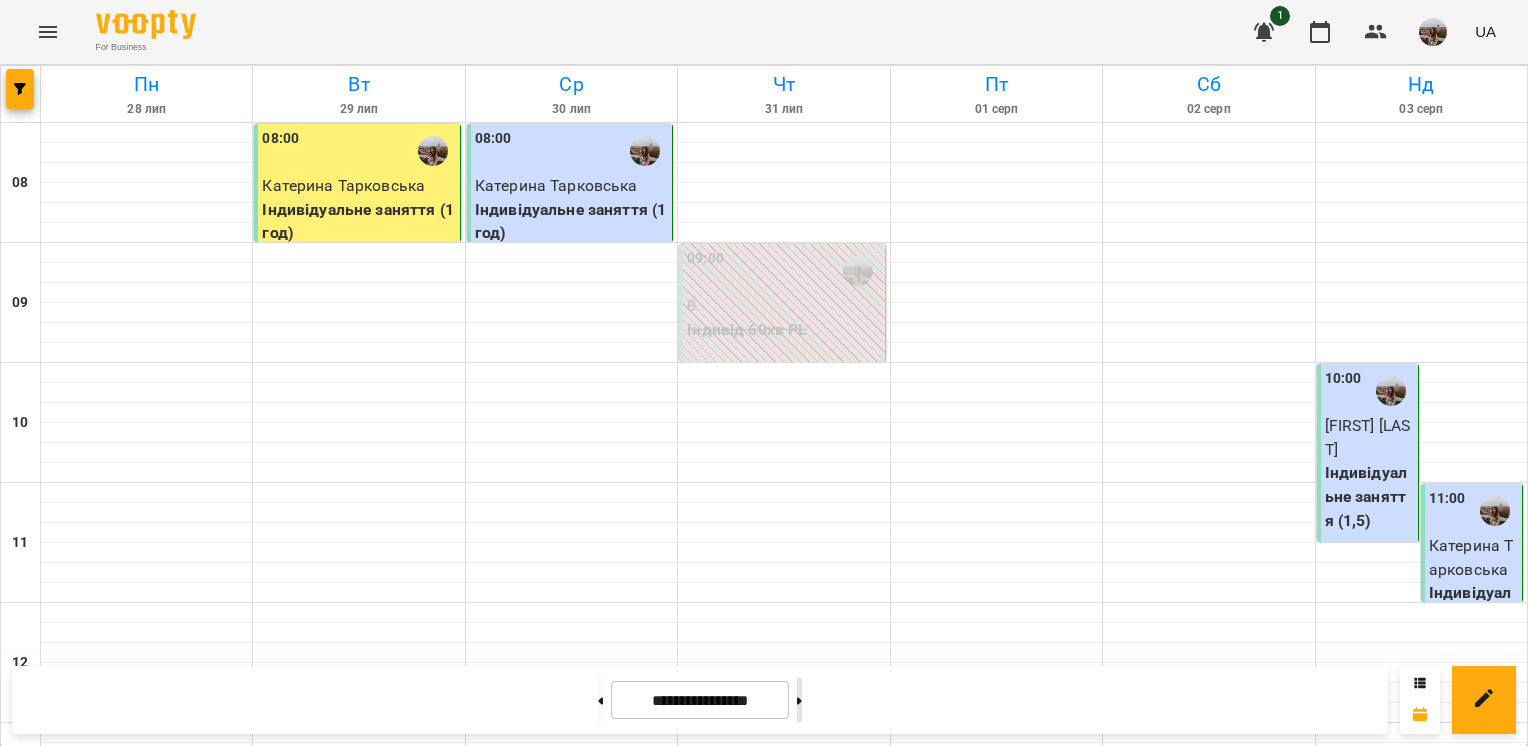 click at bounding box center (799, 700) 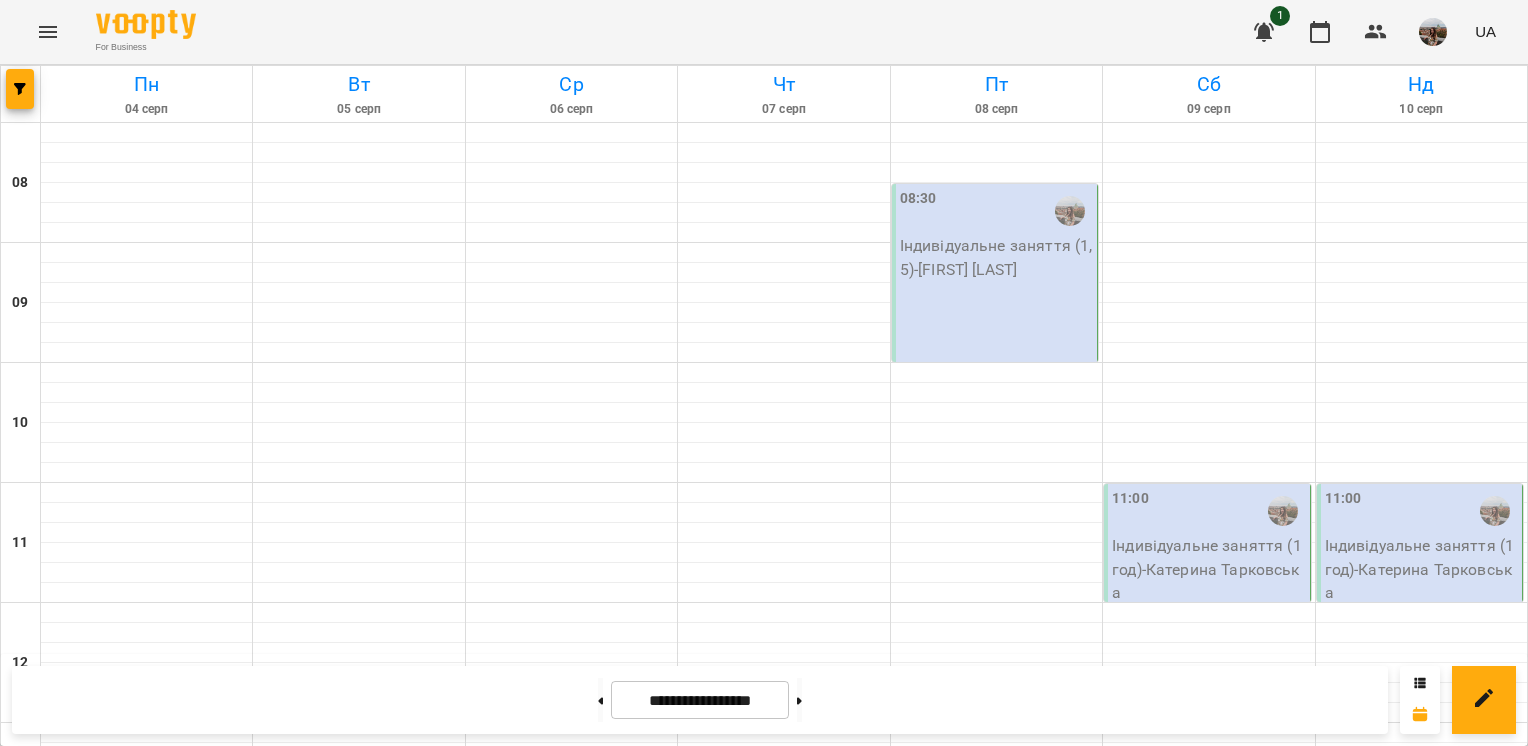 click on "18:30 Групове (1.5 год) - Група 18_03 [FIRST]" at bounding box center [145, 1473] 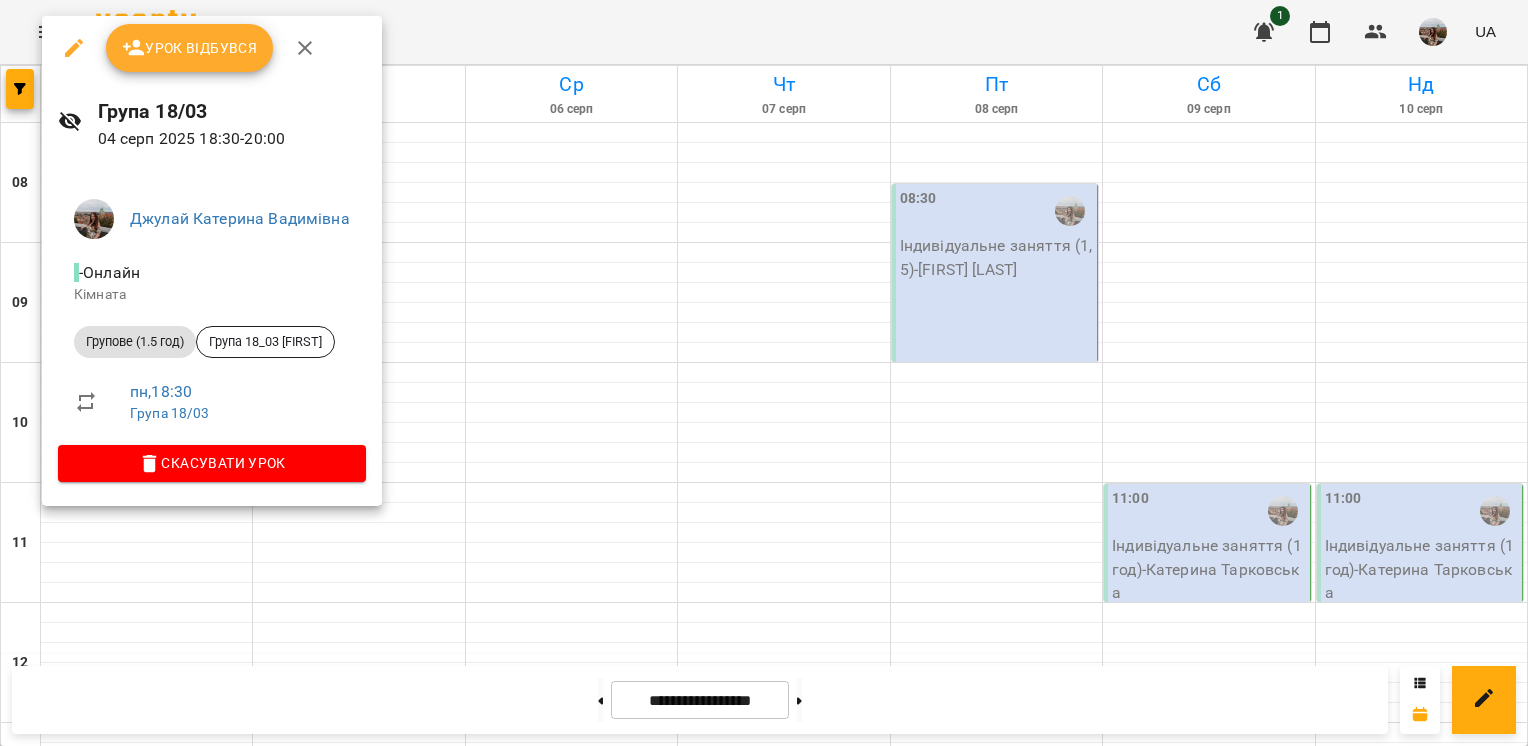 click on "Урок відбувся" at bounding box center (190, 48) 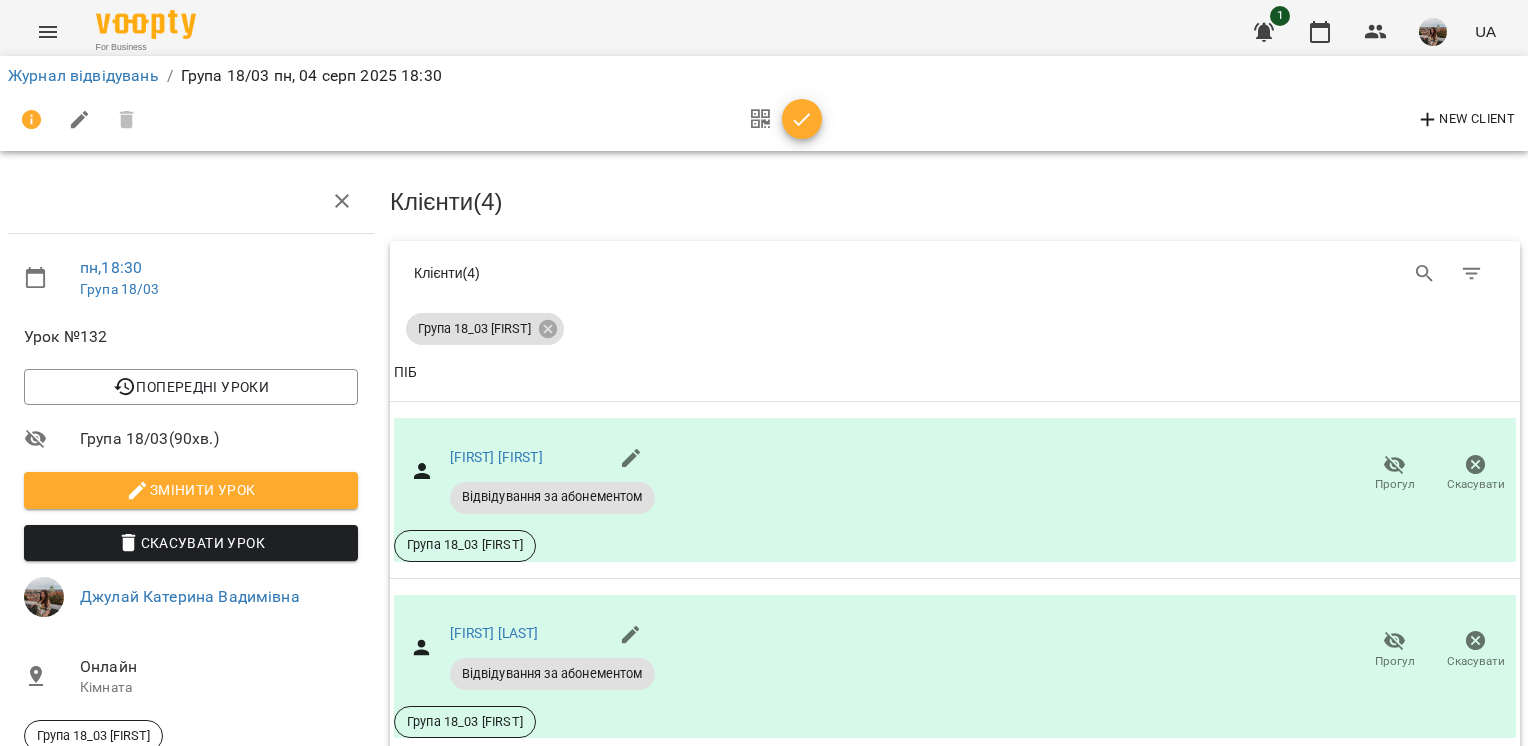scroll, scrollTop: 150, scrollLeft: 0, axis: vertical 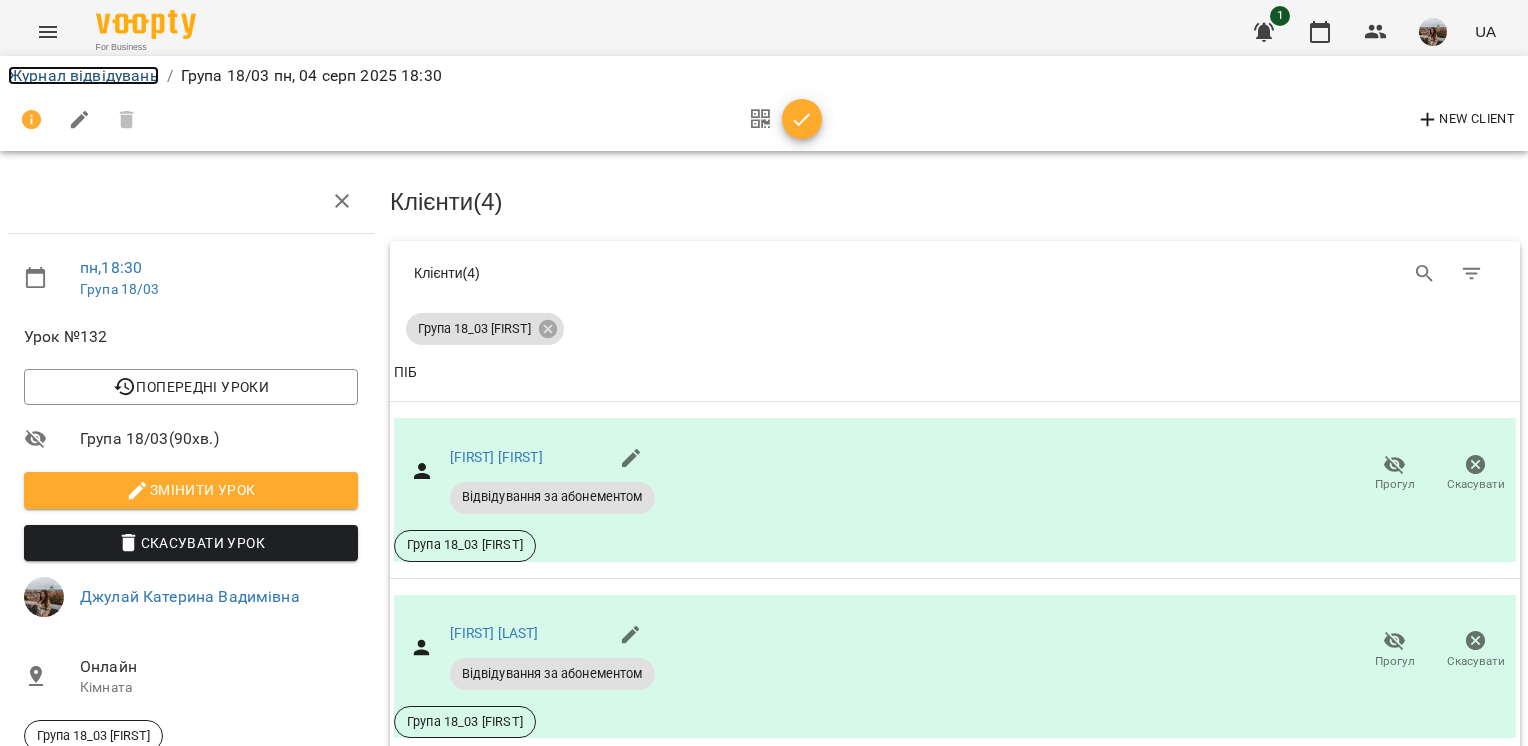click on "Журнал відвідувань" at bounding box center (83, 75) 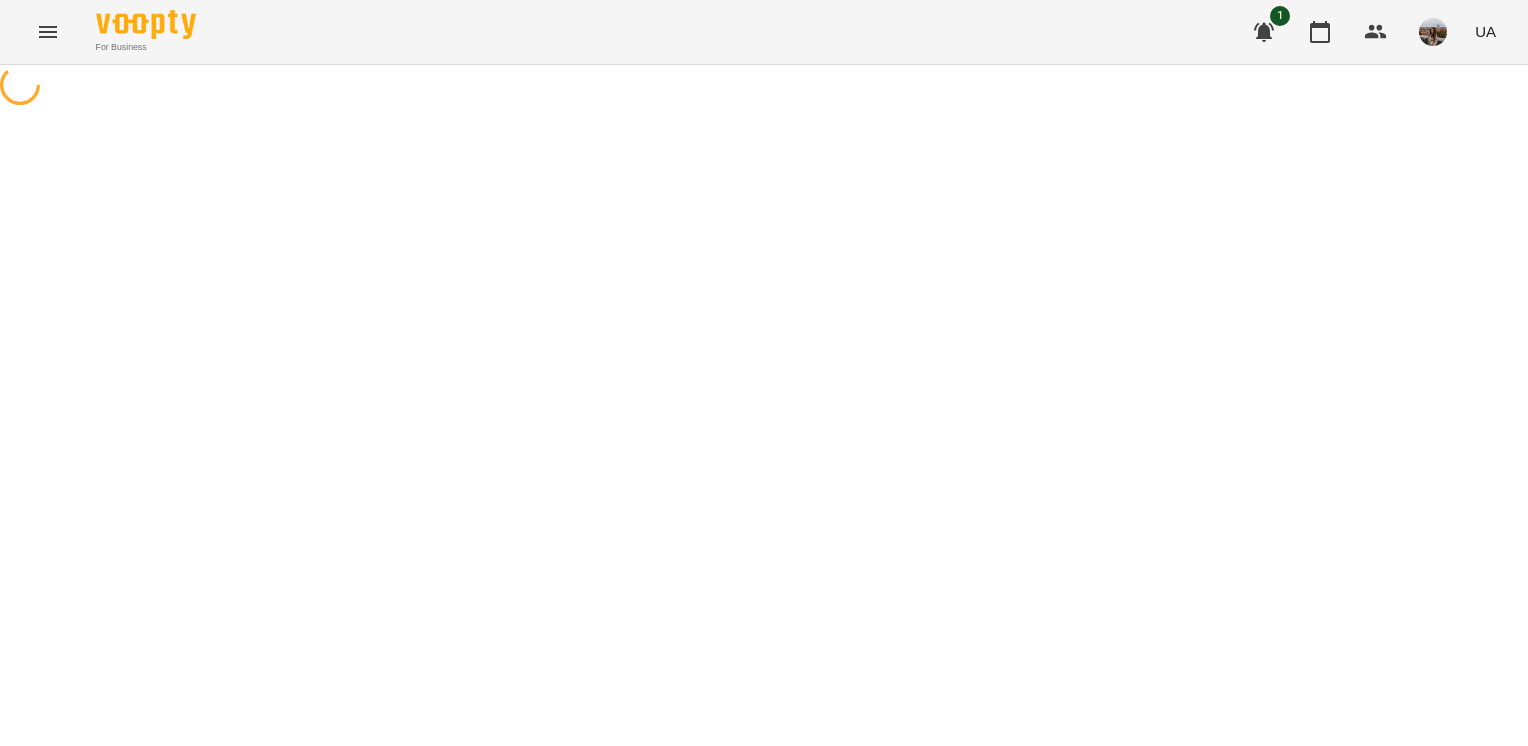 scroll, scrollTop: 0, scrollLeft: 0, axis: both 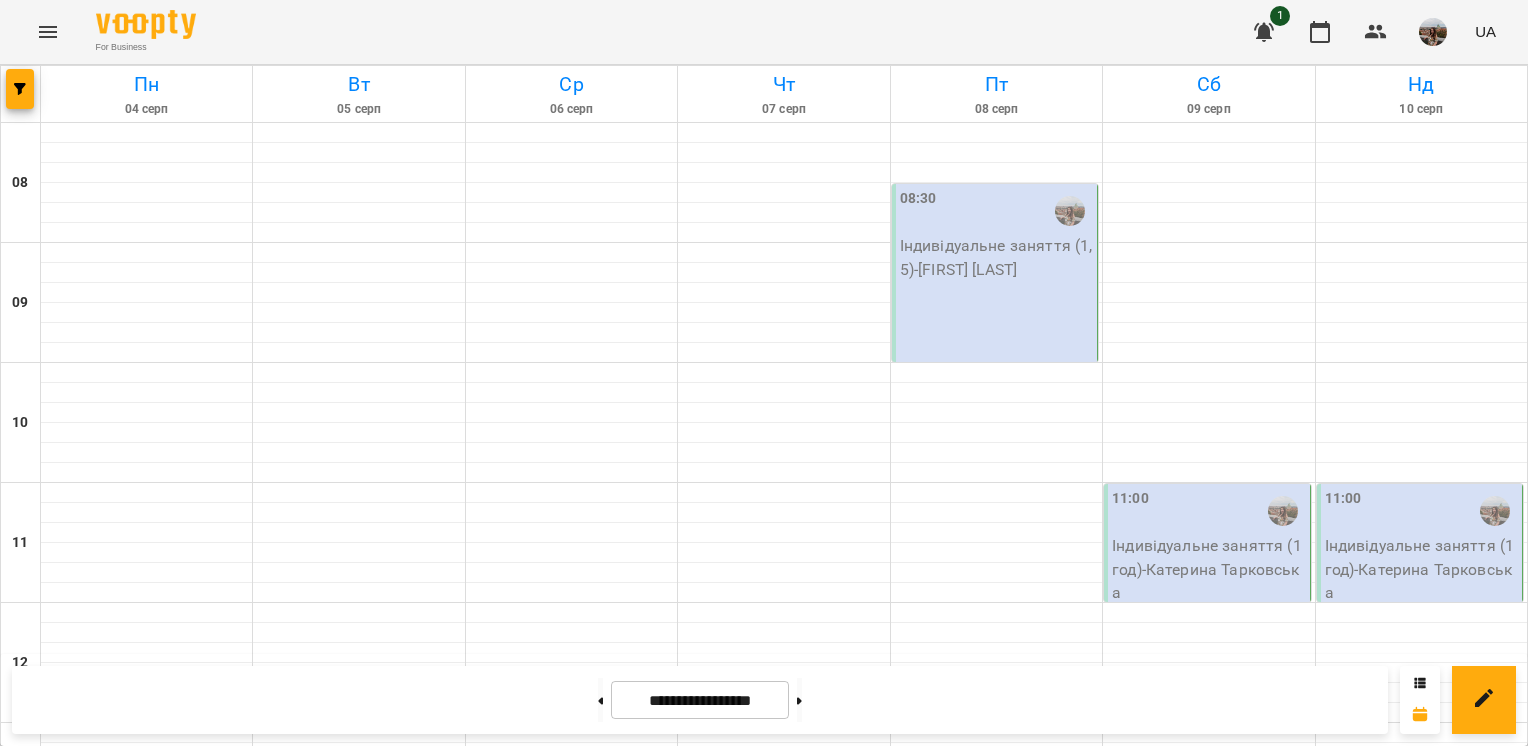 click on "Індивідуальне заняття (1,5)" at bounding box center (146, 1661) 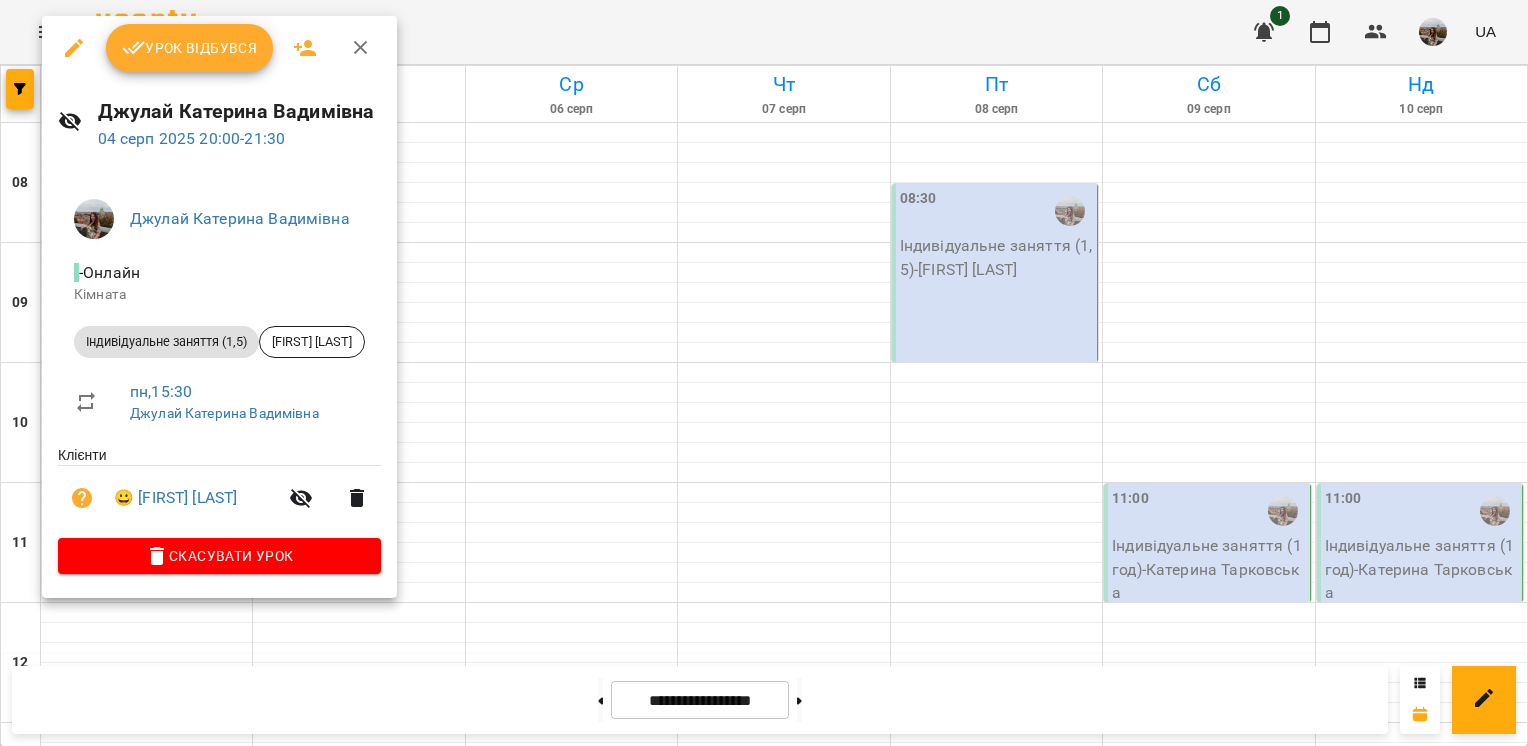 click on "Урок відбувся" at bounding box center (190, 48) 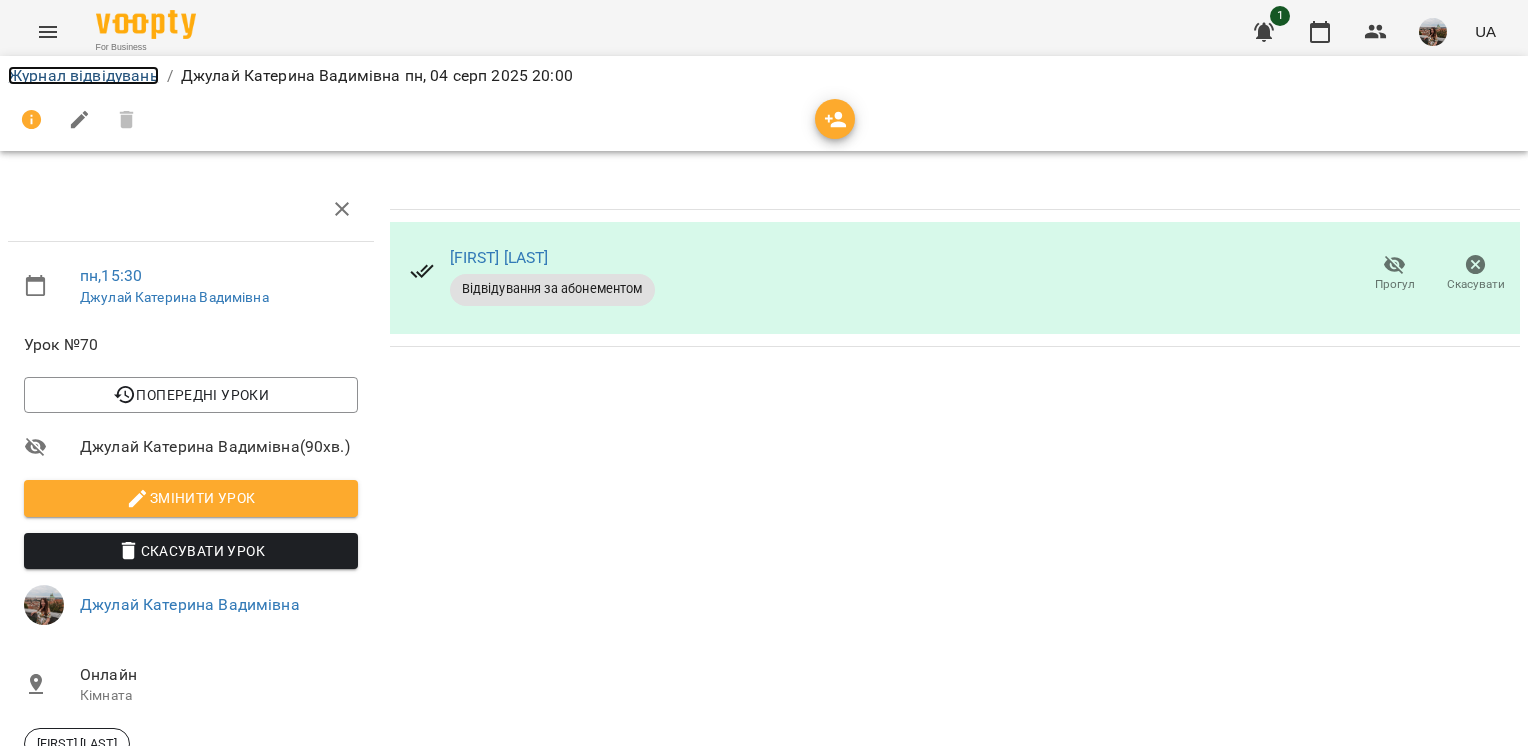click on "Журнал відвідувань" at bounding box center (83, 75) 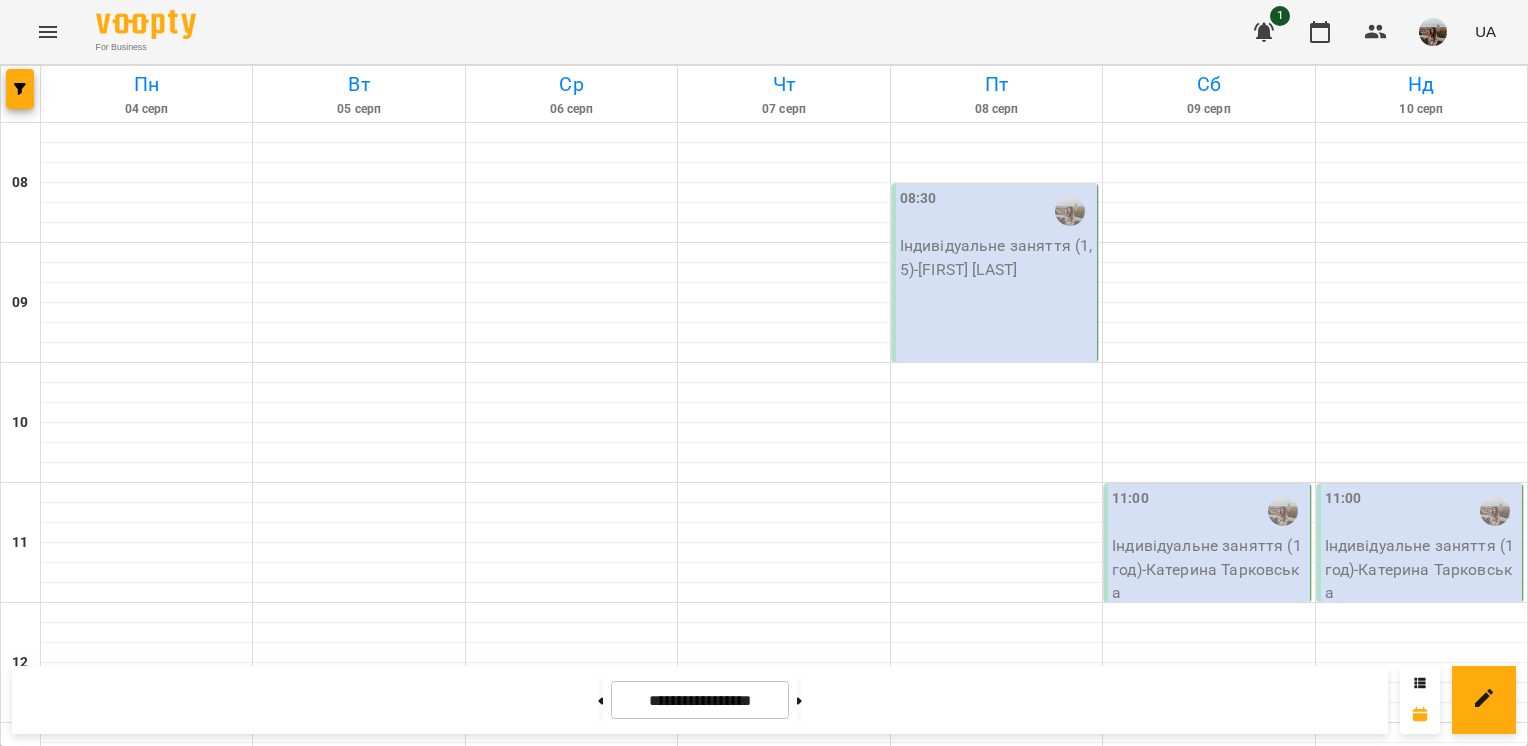 scroll, scrollTop: 1266, scrollLeft: 0, axis: vertical 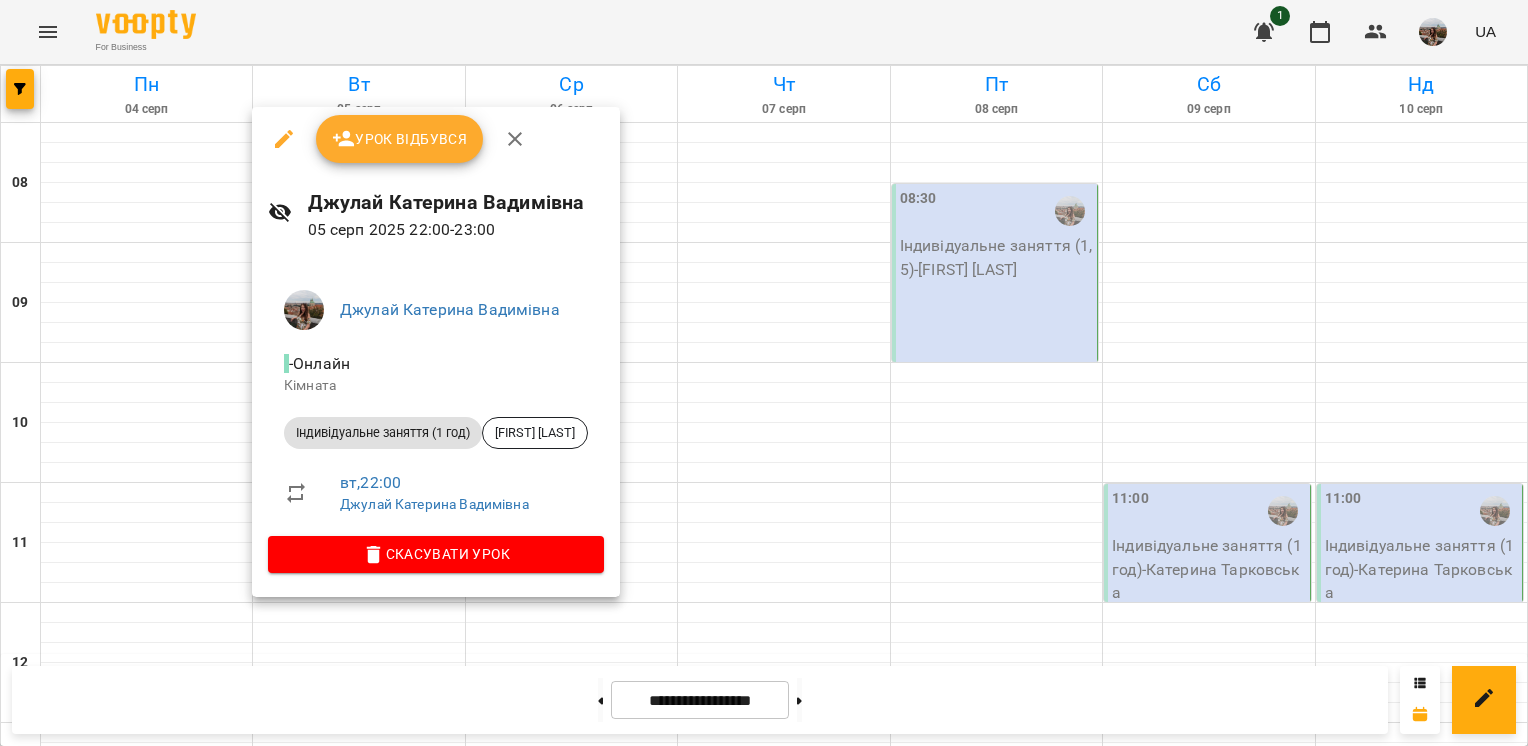 click 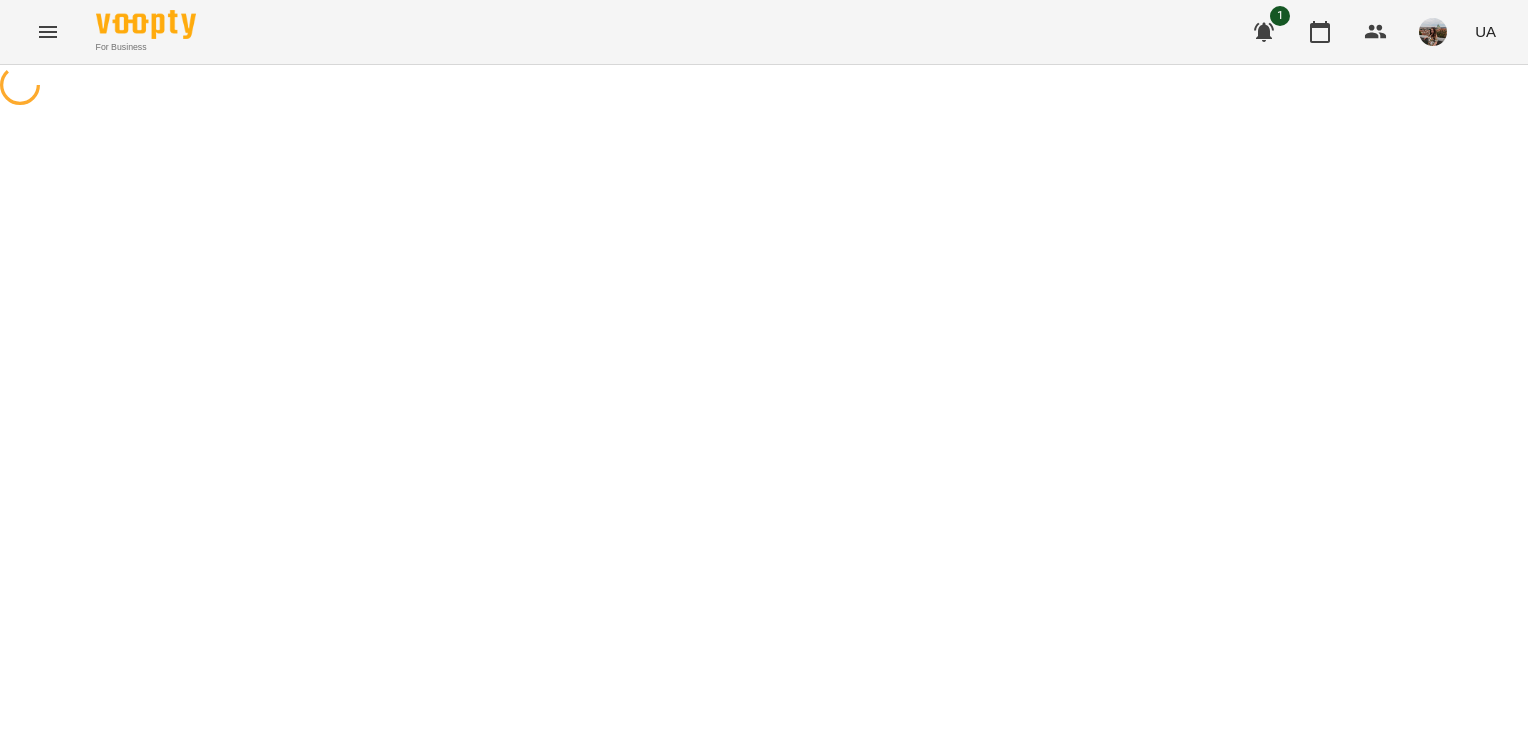 select on "**********" 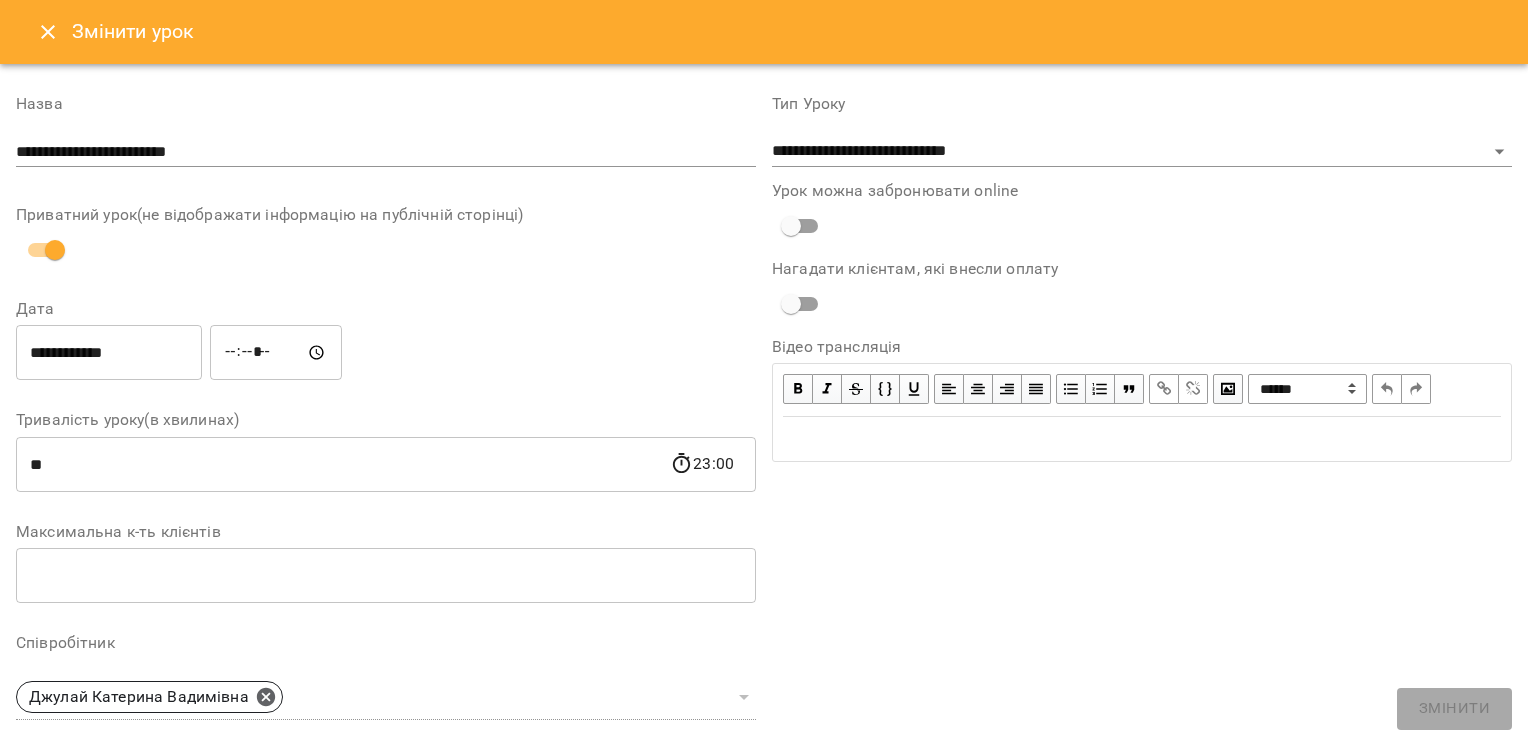 click on "*****" at bounding box center (276, 353) 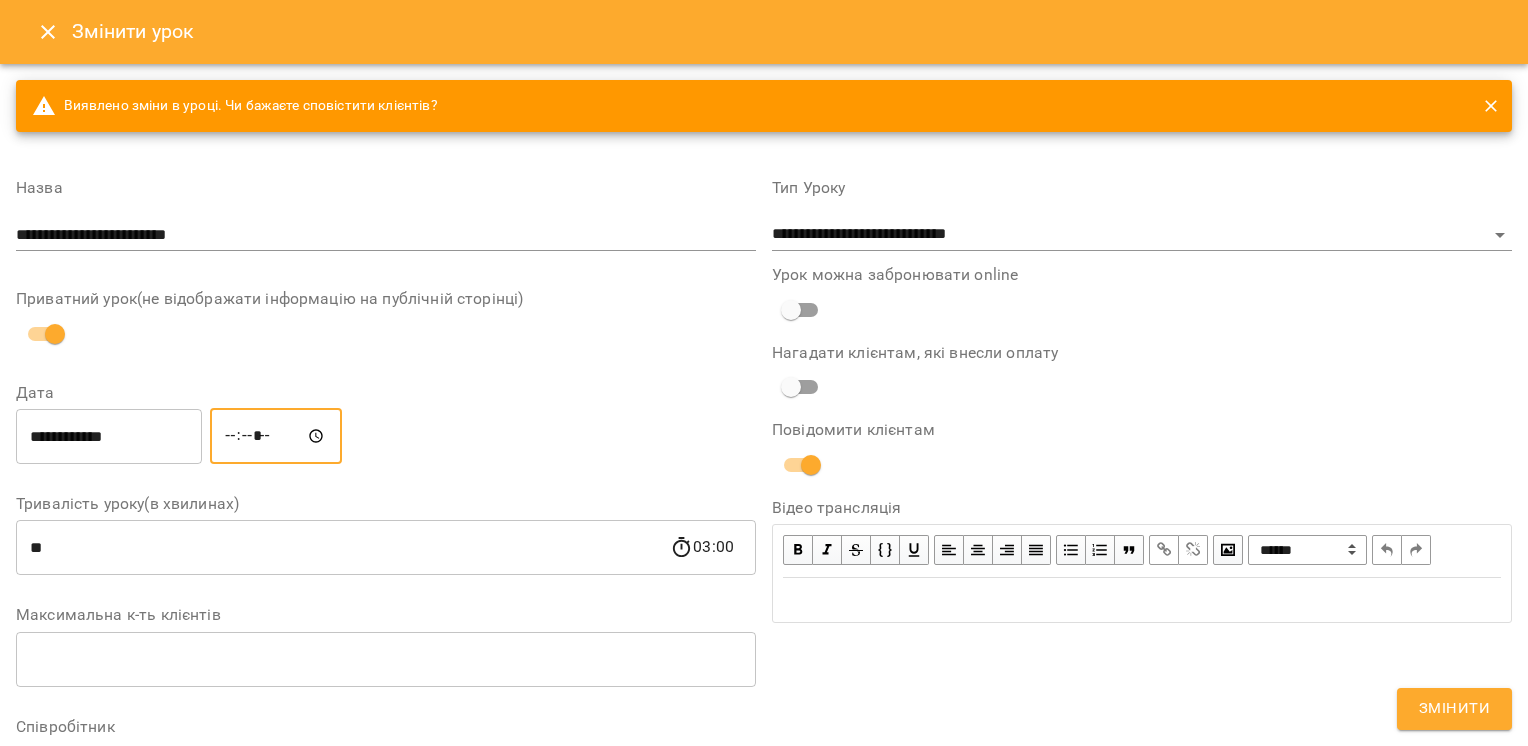 type on "*****" 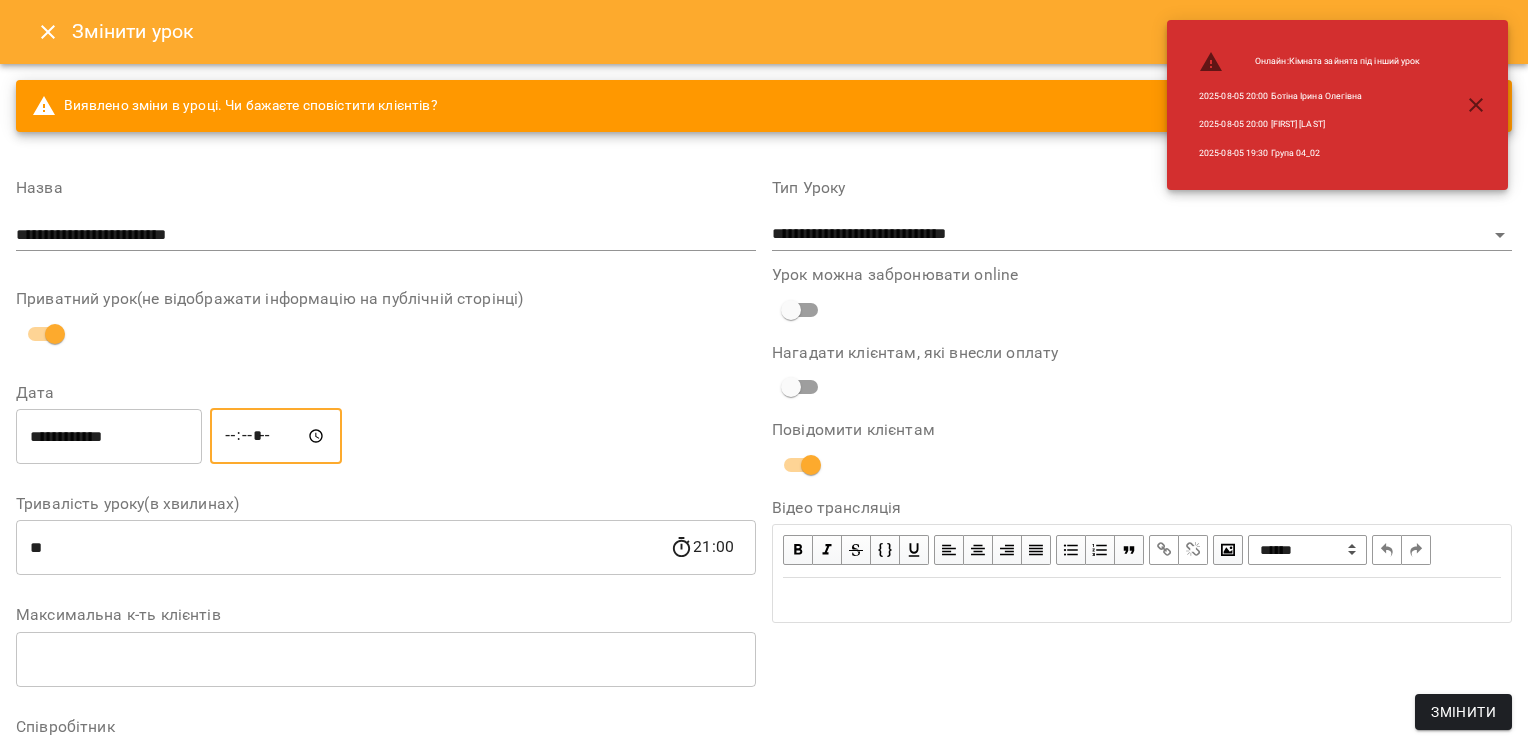 click on "**********" at bounding box center (109, 436) 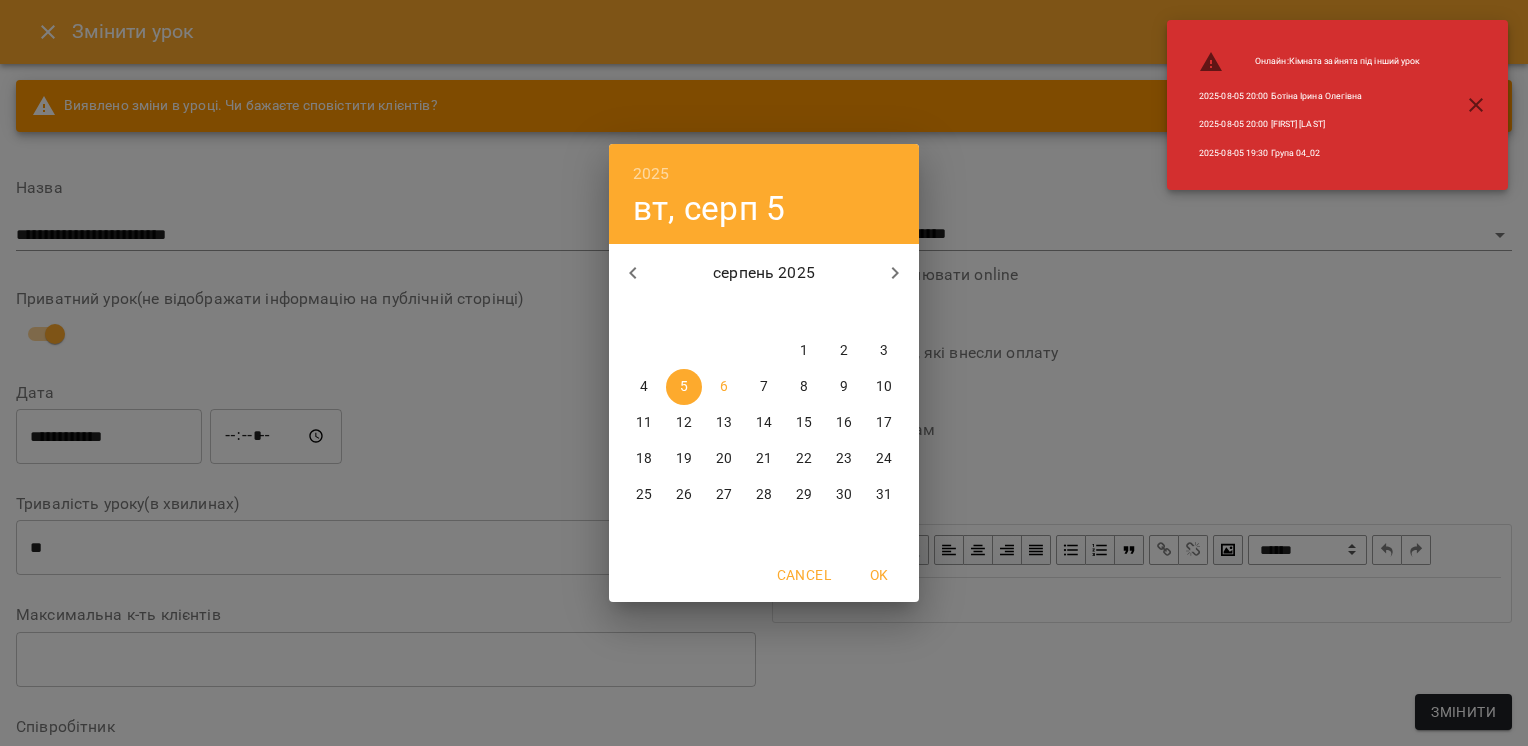 click on "7" at bounding box center (764, 387) 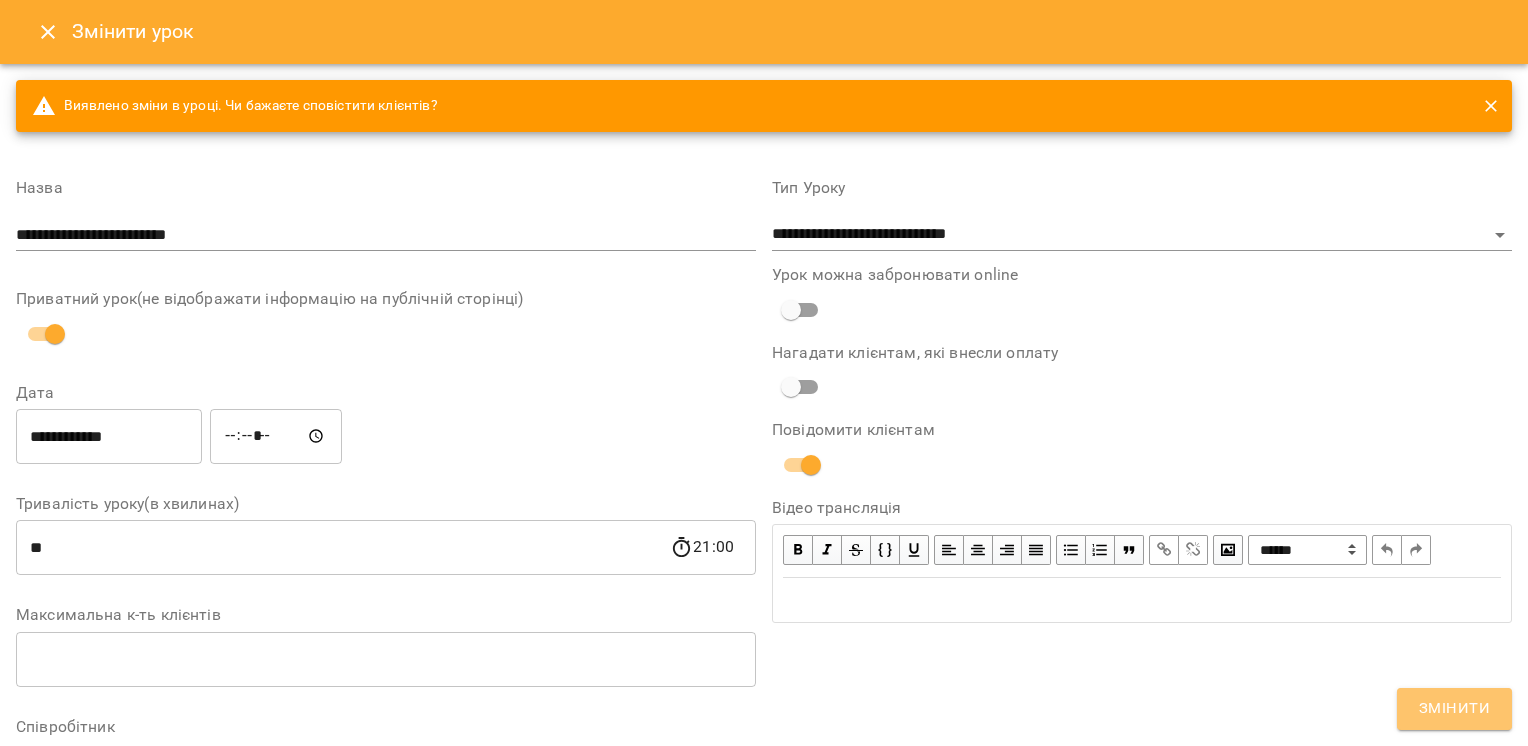 click on "Змінити" at bounding box center (1454, 709) 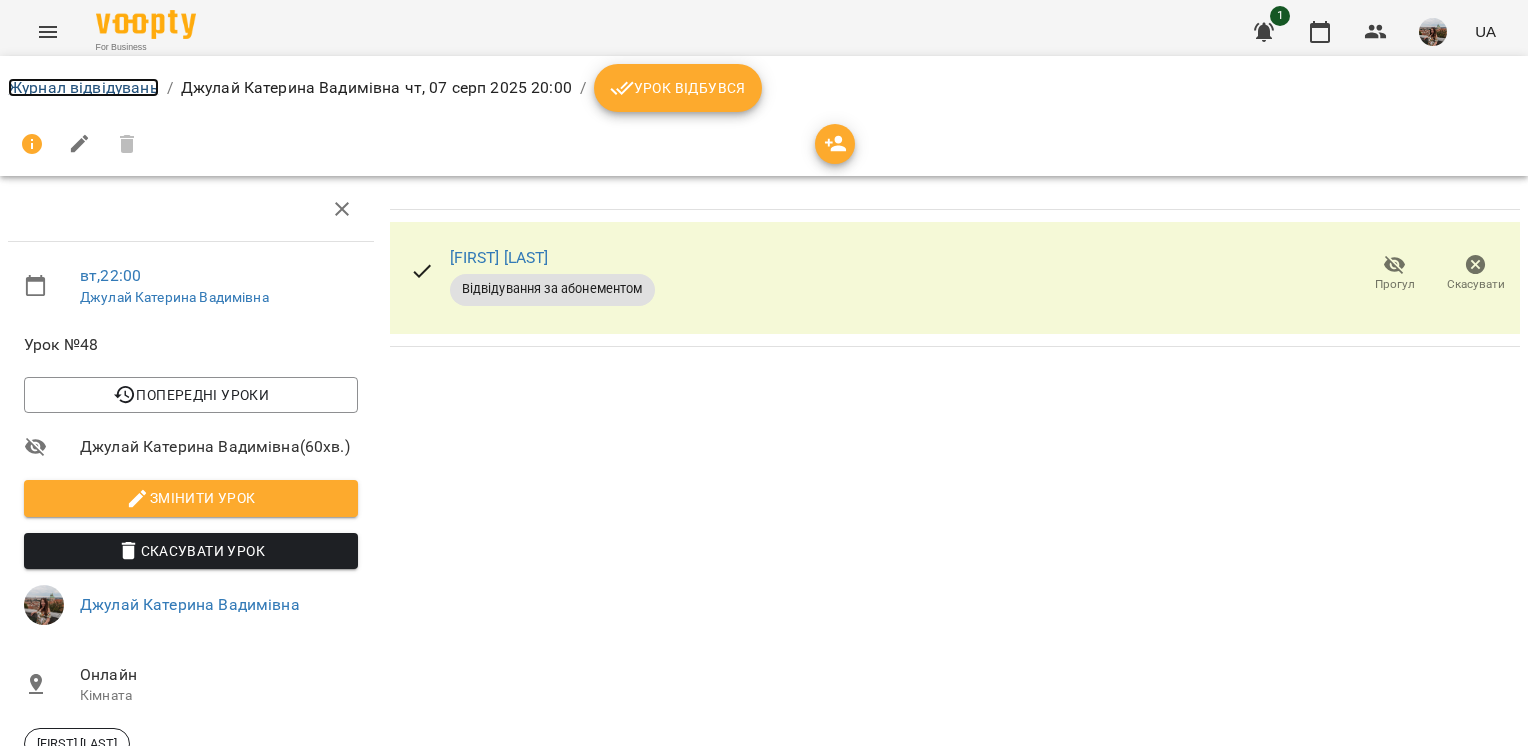 click on "Журнал відвідувань" at bounding box center [83, 87] 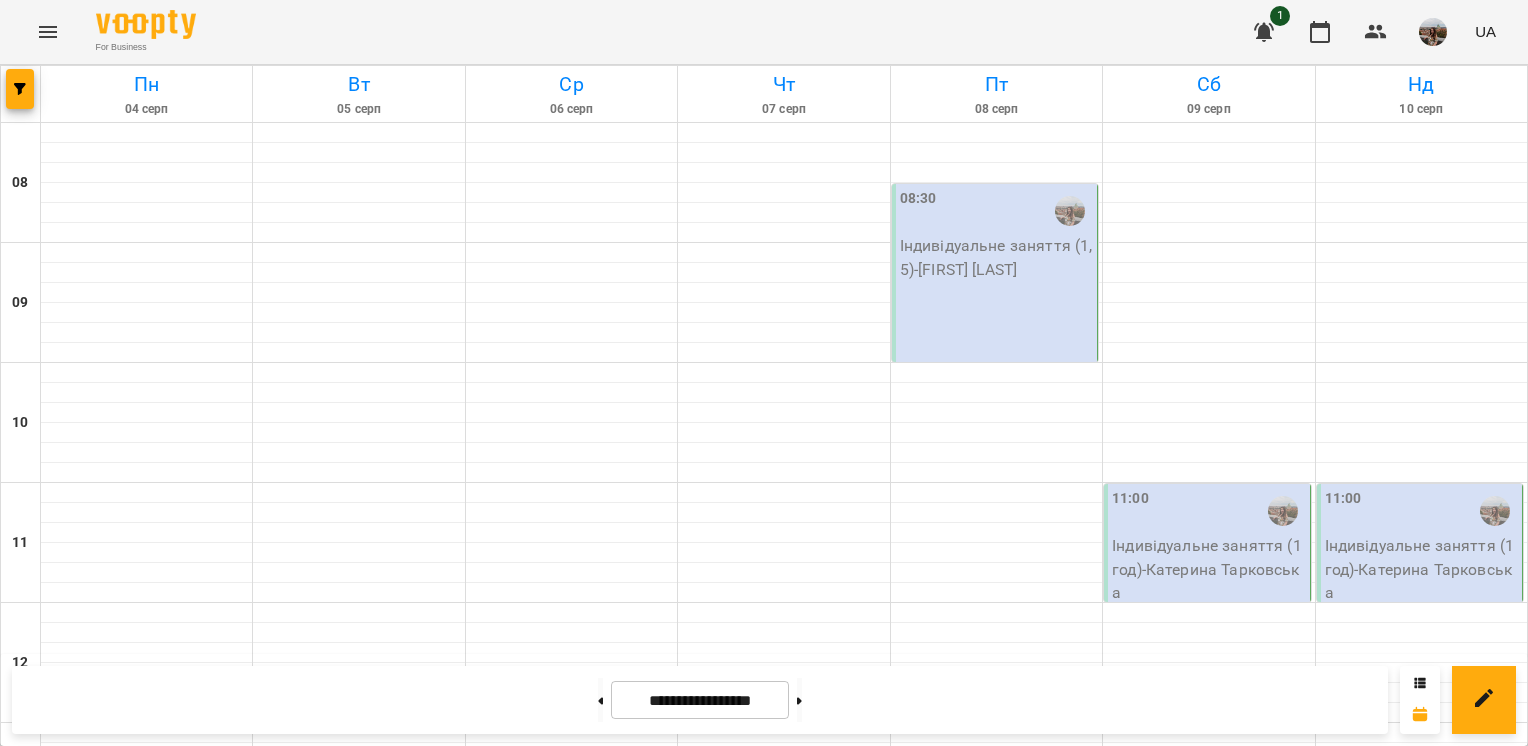 scroll, scrollTop: 1266, scrollLeft: 0, axis: vertical 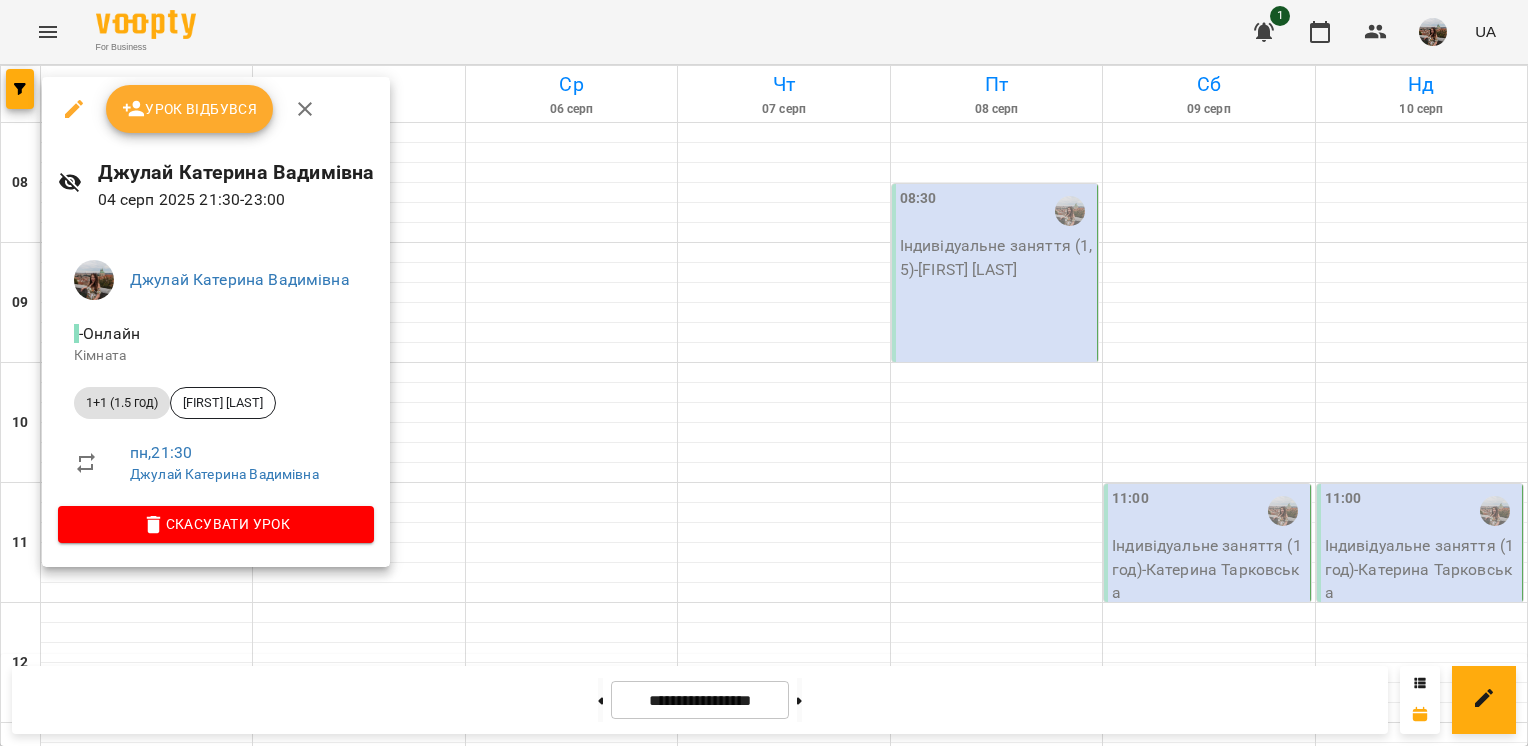 click at bounding box center [764, 373] 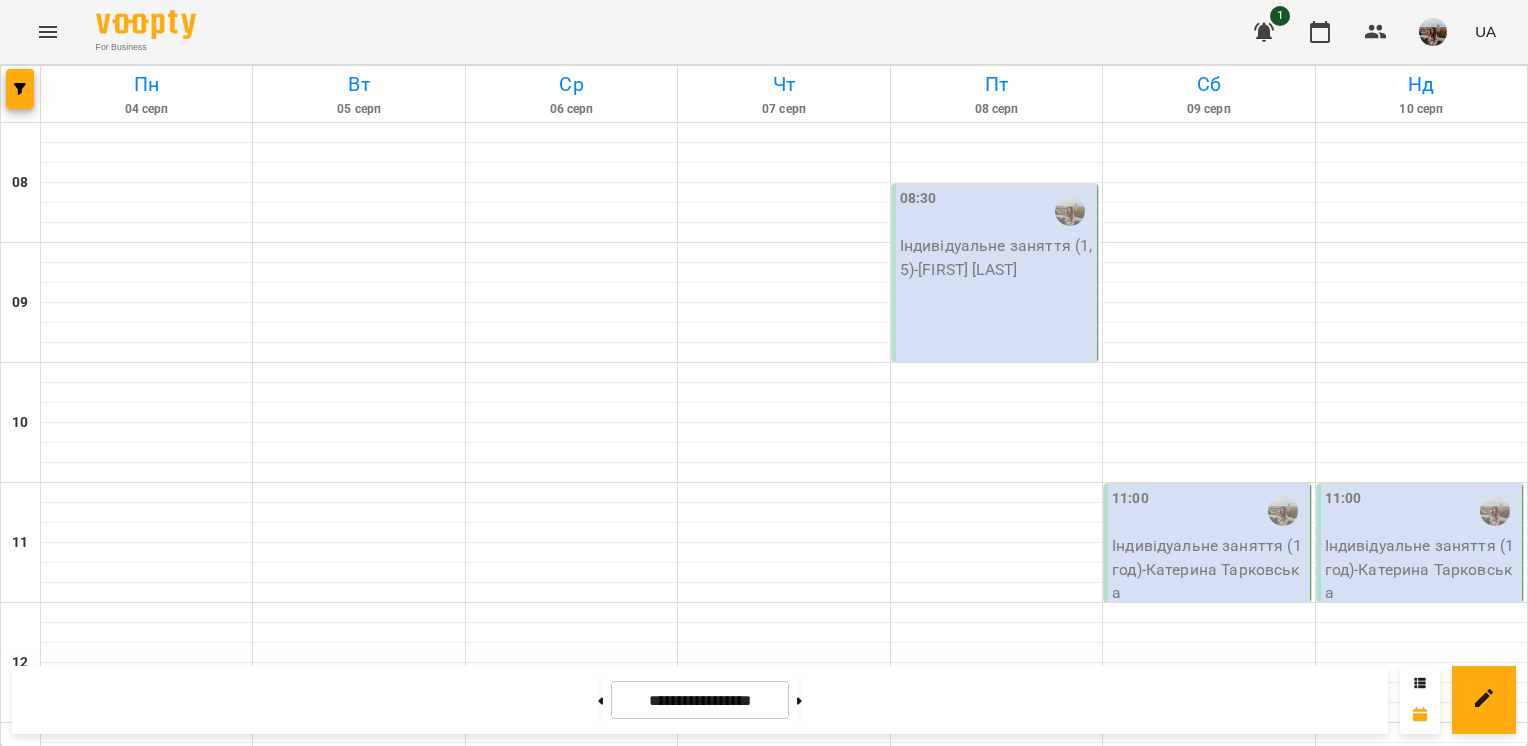 click on "21:30 1+1 (1.5 год) - [FIRST] [LAST]" at bounding box center (145, 1833) 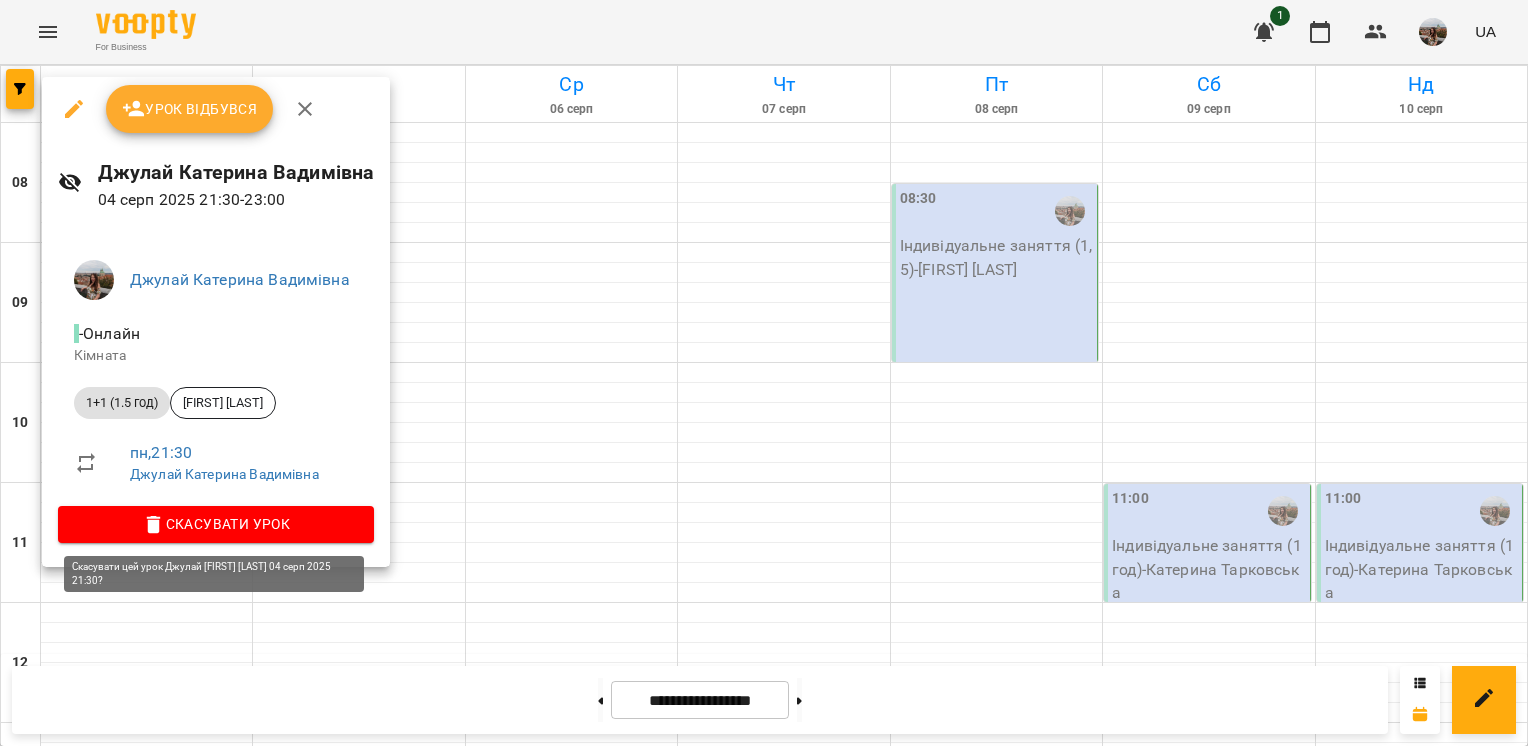 click on "Скасувати Урок" at bounding box center [216, 524] 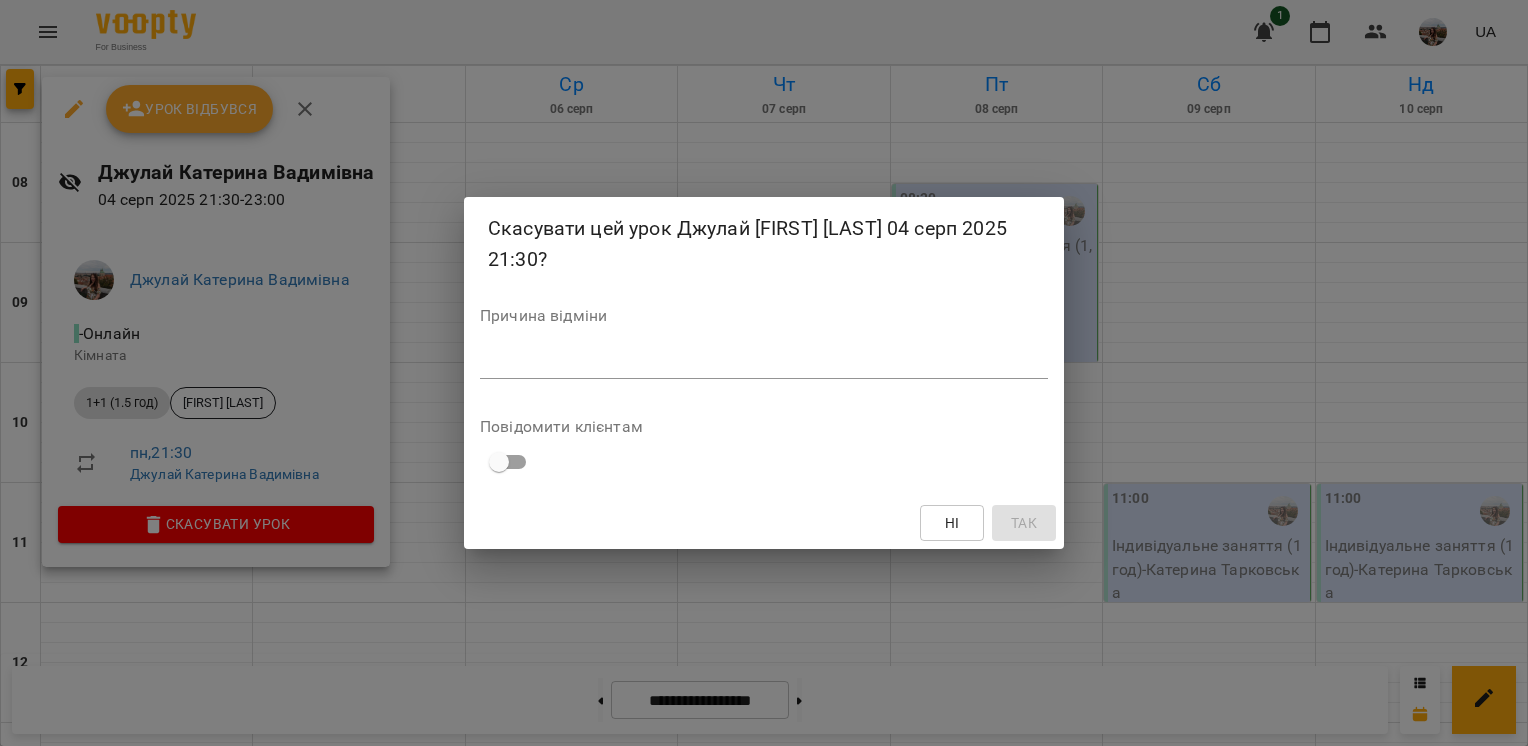 click at bounding box center [764, 362] 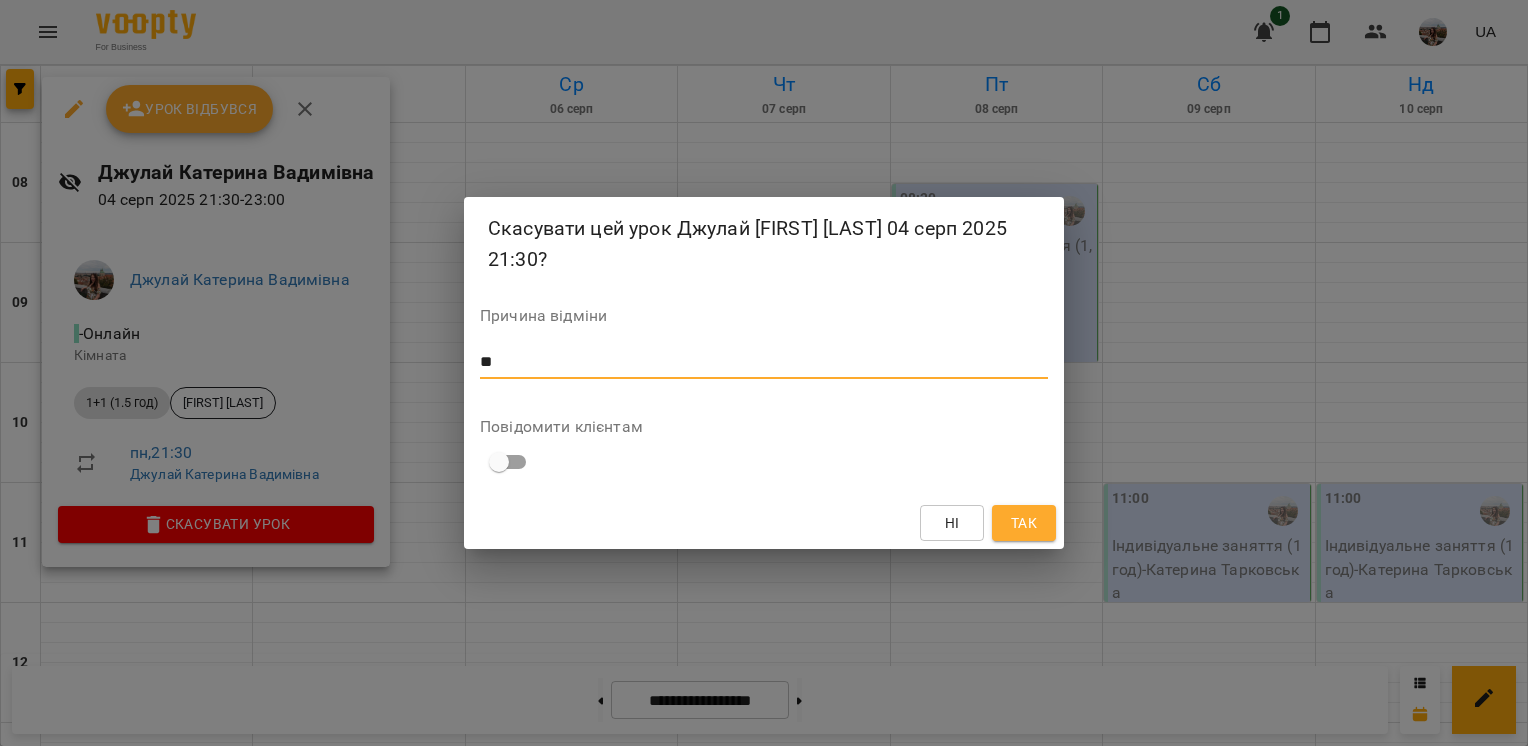 type on "*" 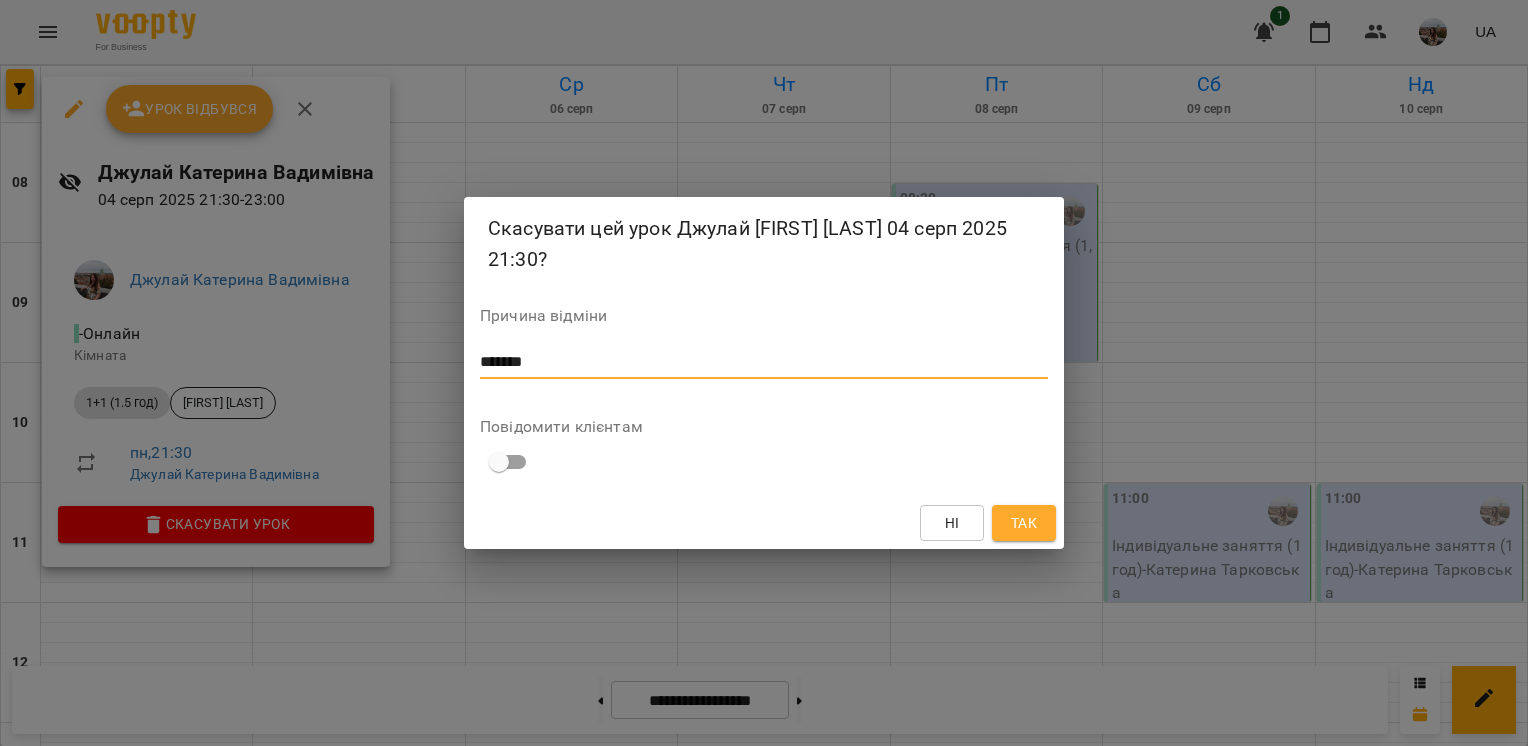 type on "*******" 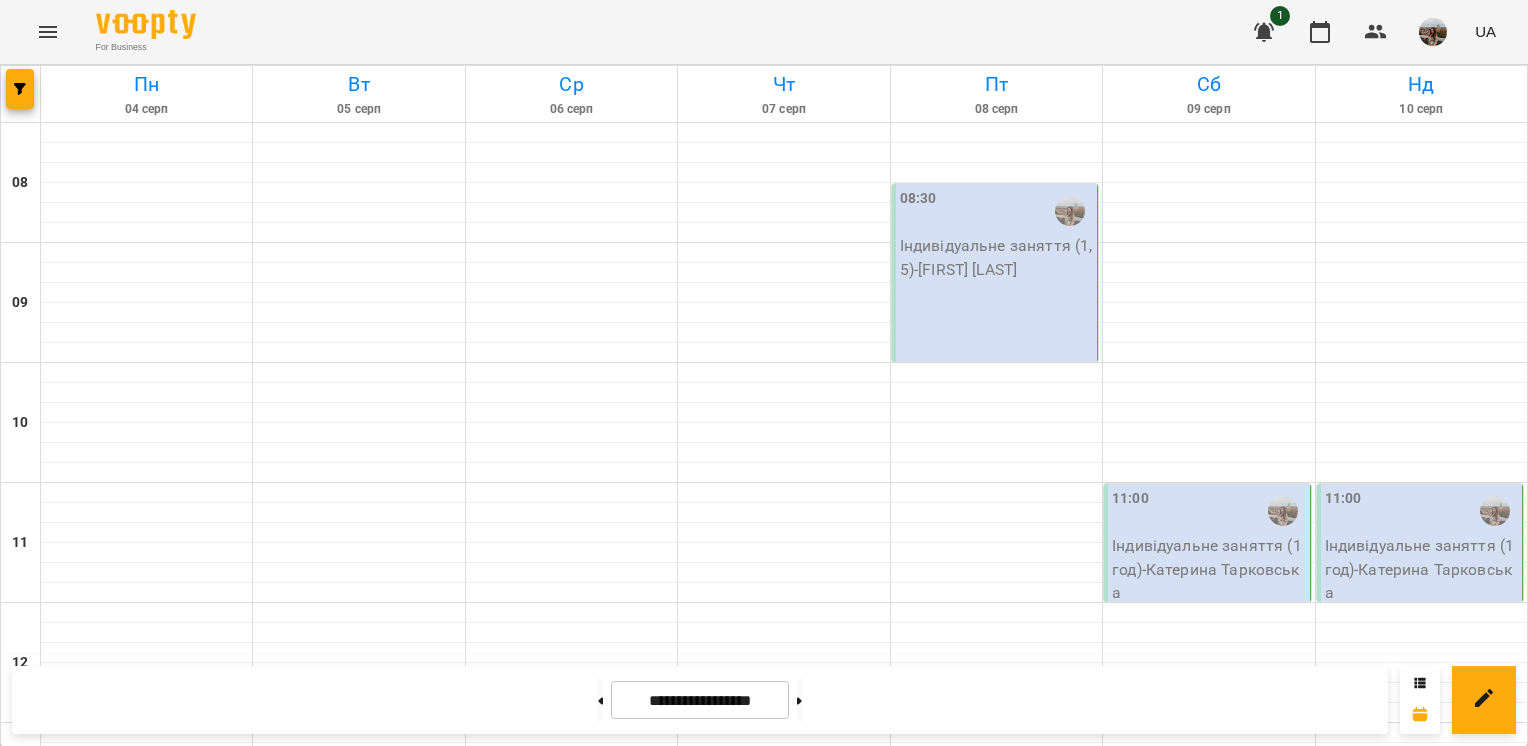 scroll, scrollTop: 866, scrollLeft: 0, axis: vertical 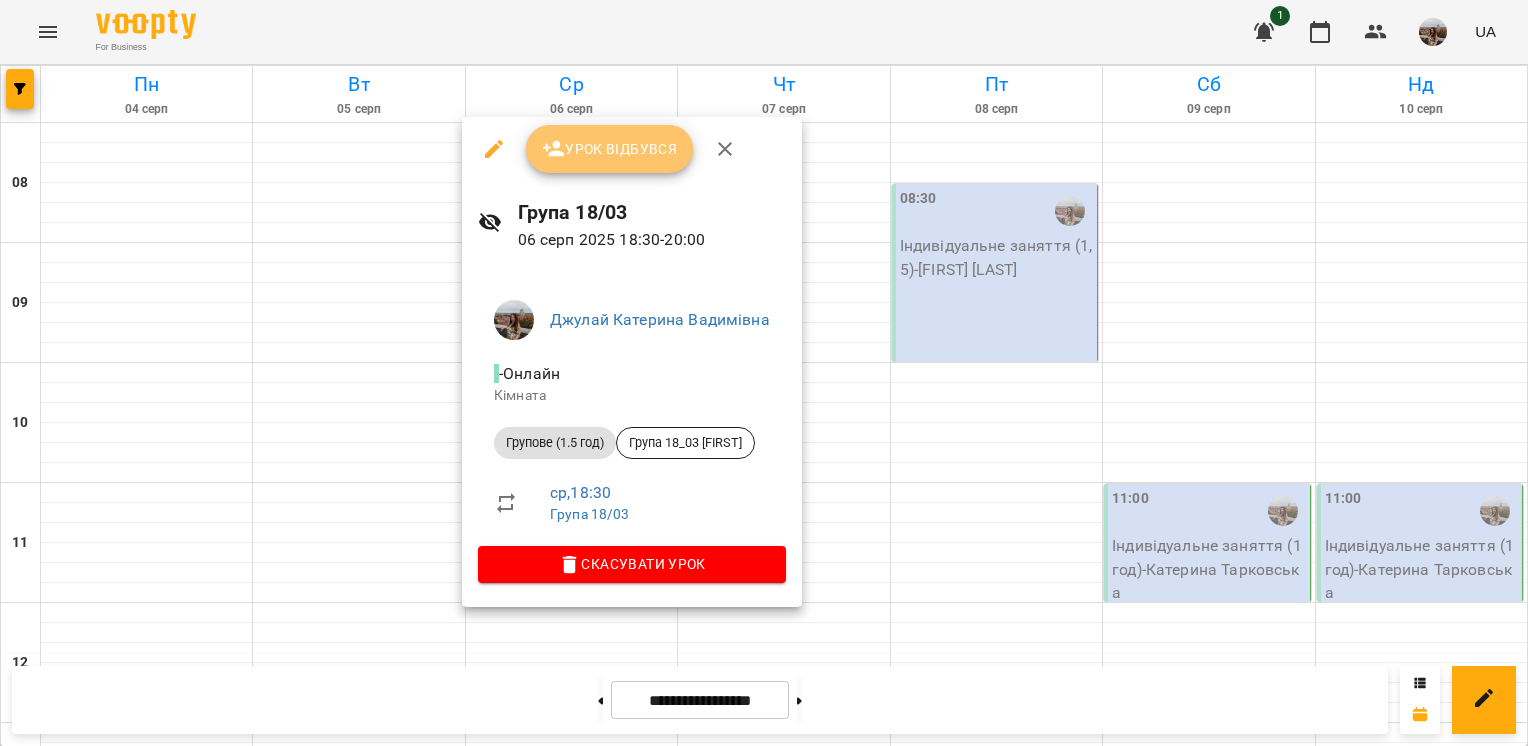 click on "Урок відбувся" at bounding box center [610, 149] 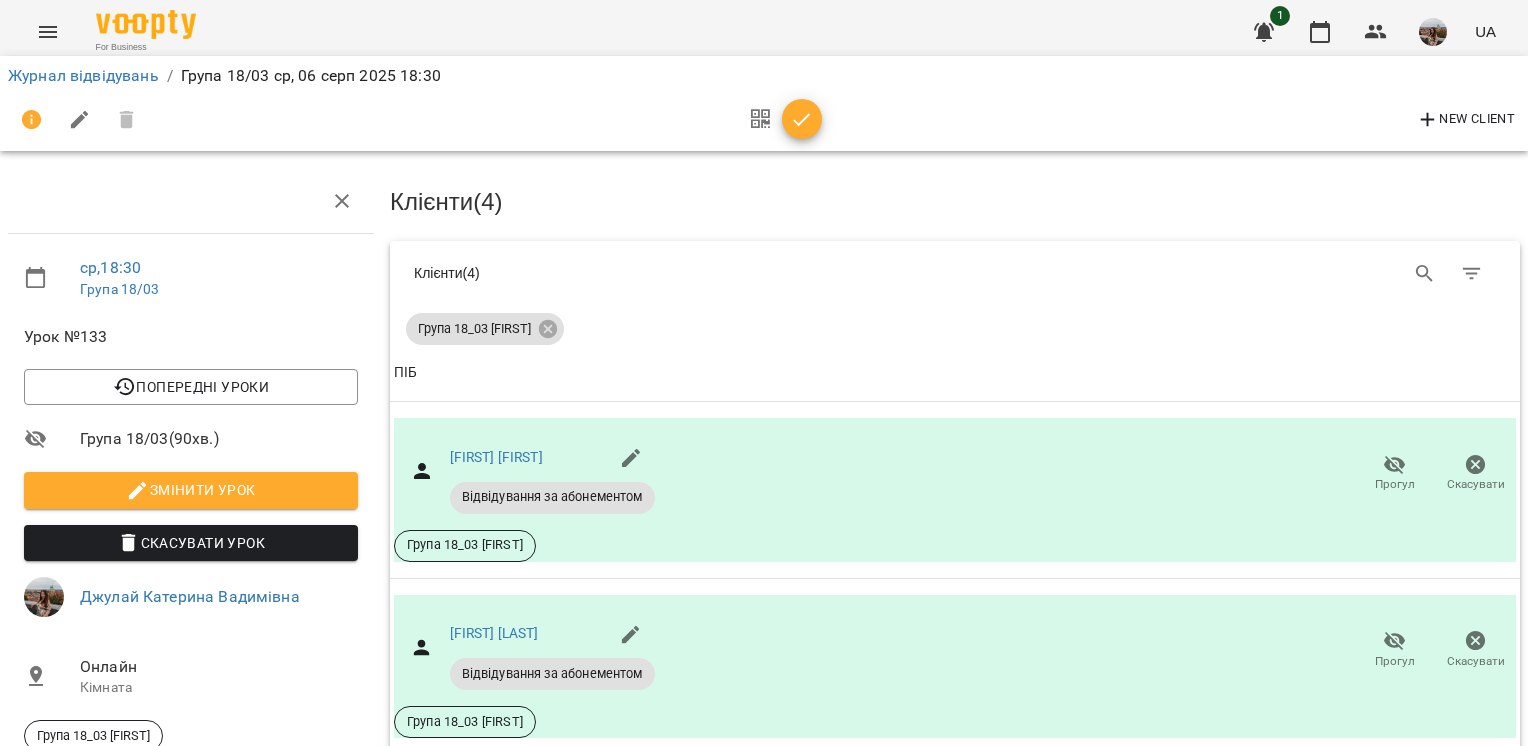 scroll, scrollTop: 300, scrollLeft: 0, axis: vertical 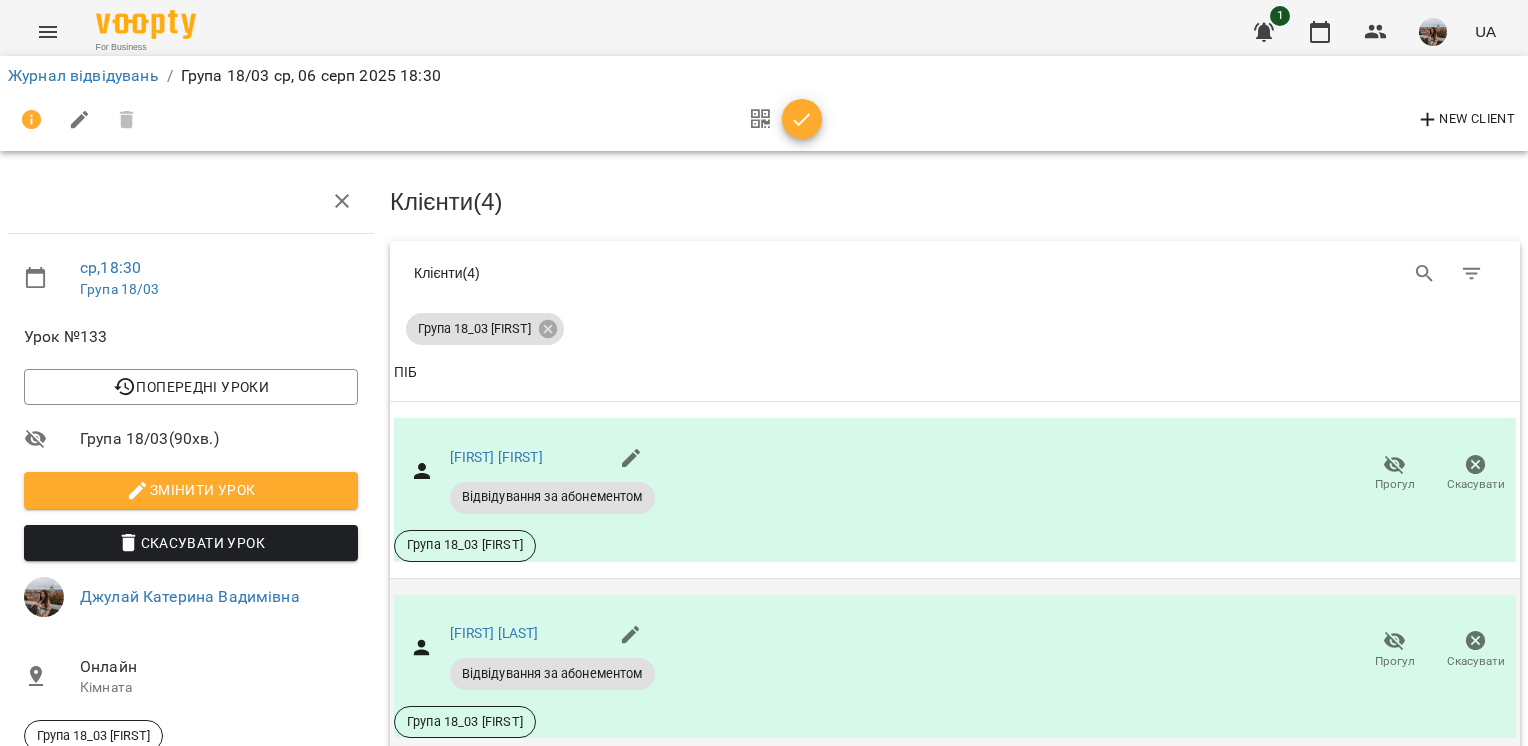 click 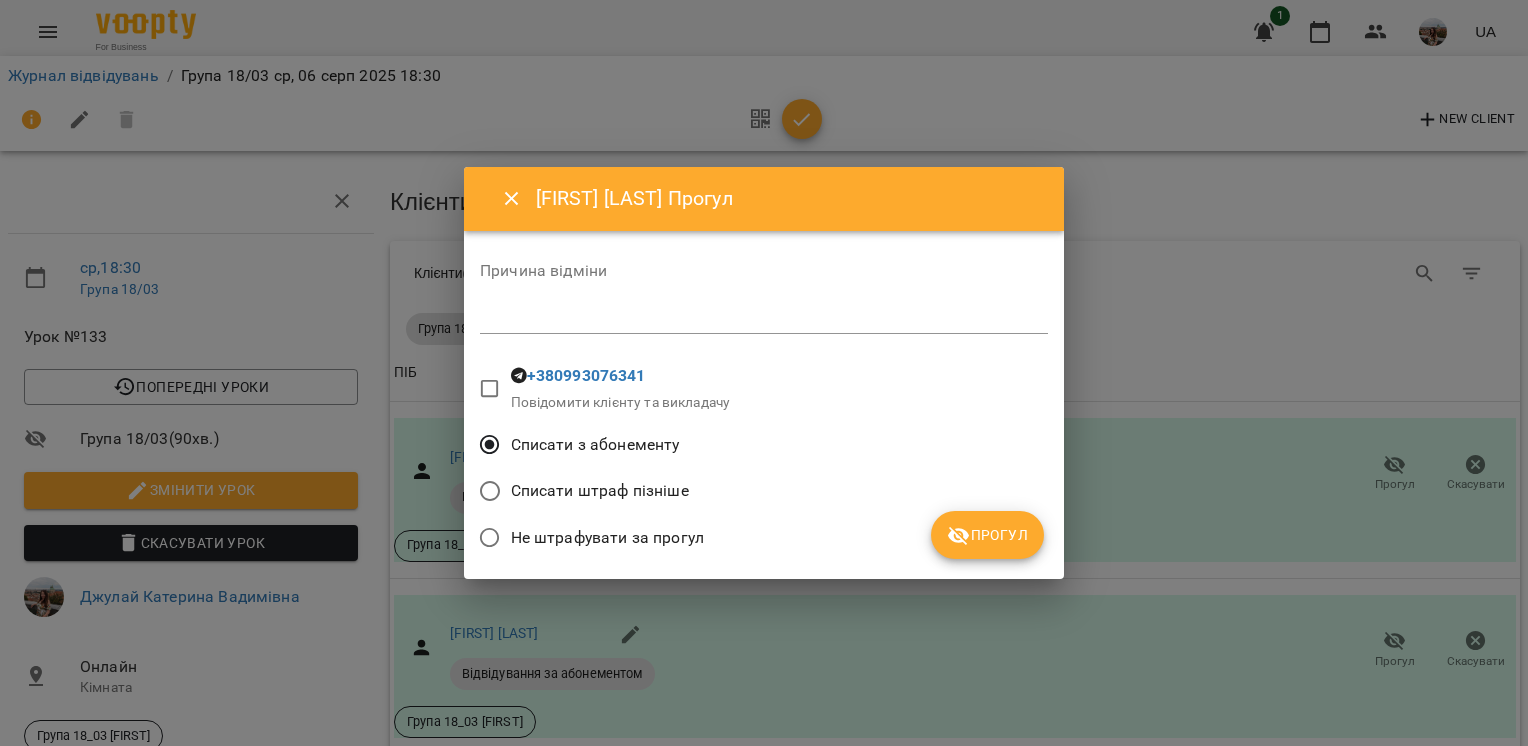 click on "Прогул" at bounding box center [987, 535] 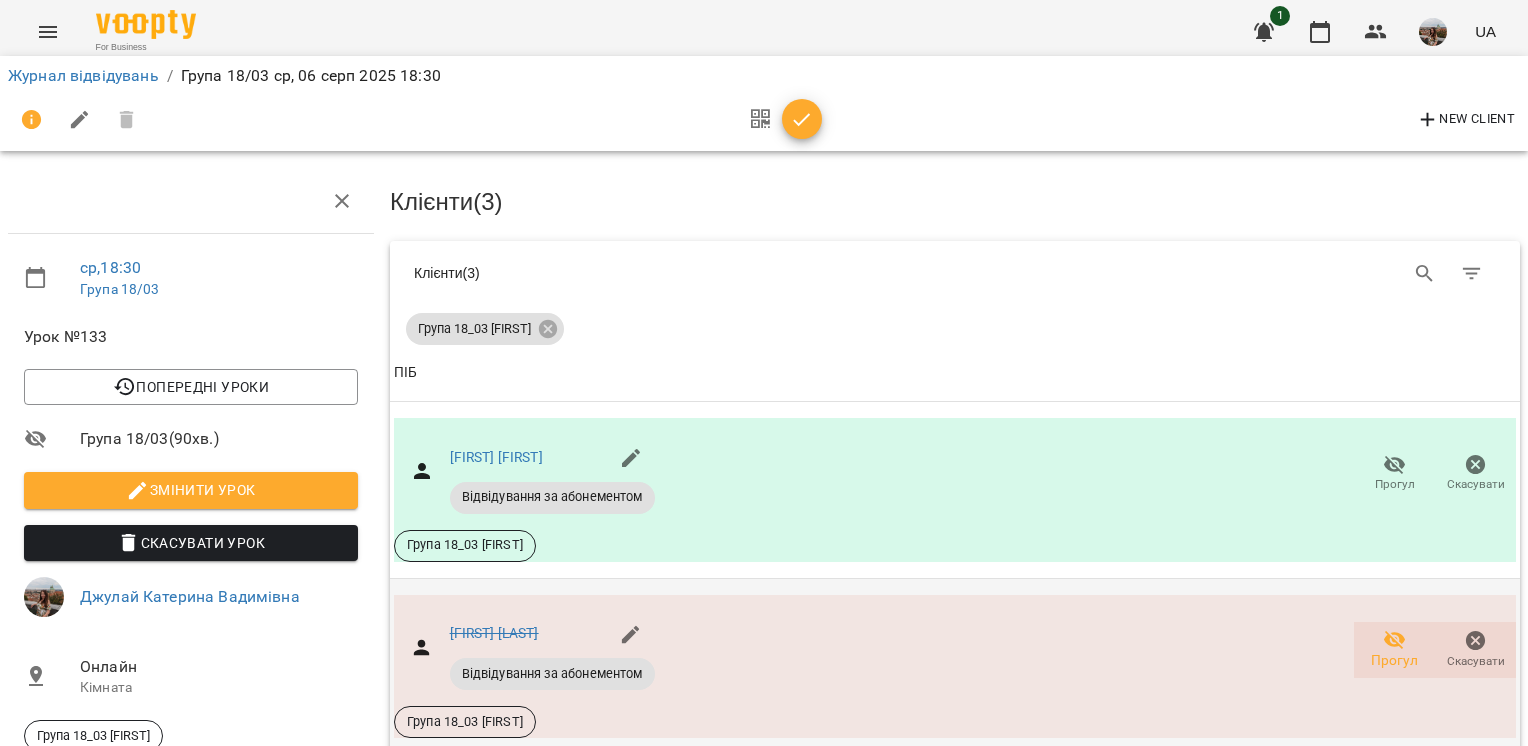 scroll, scrollTop: 0, scrollLeft: 0, axis: both 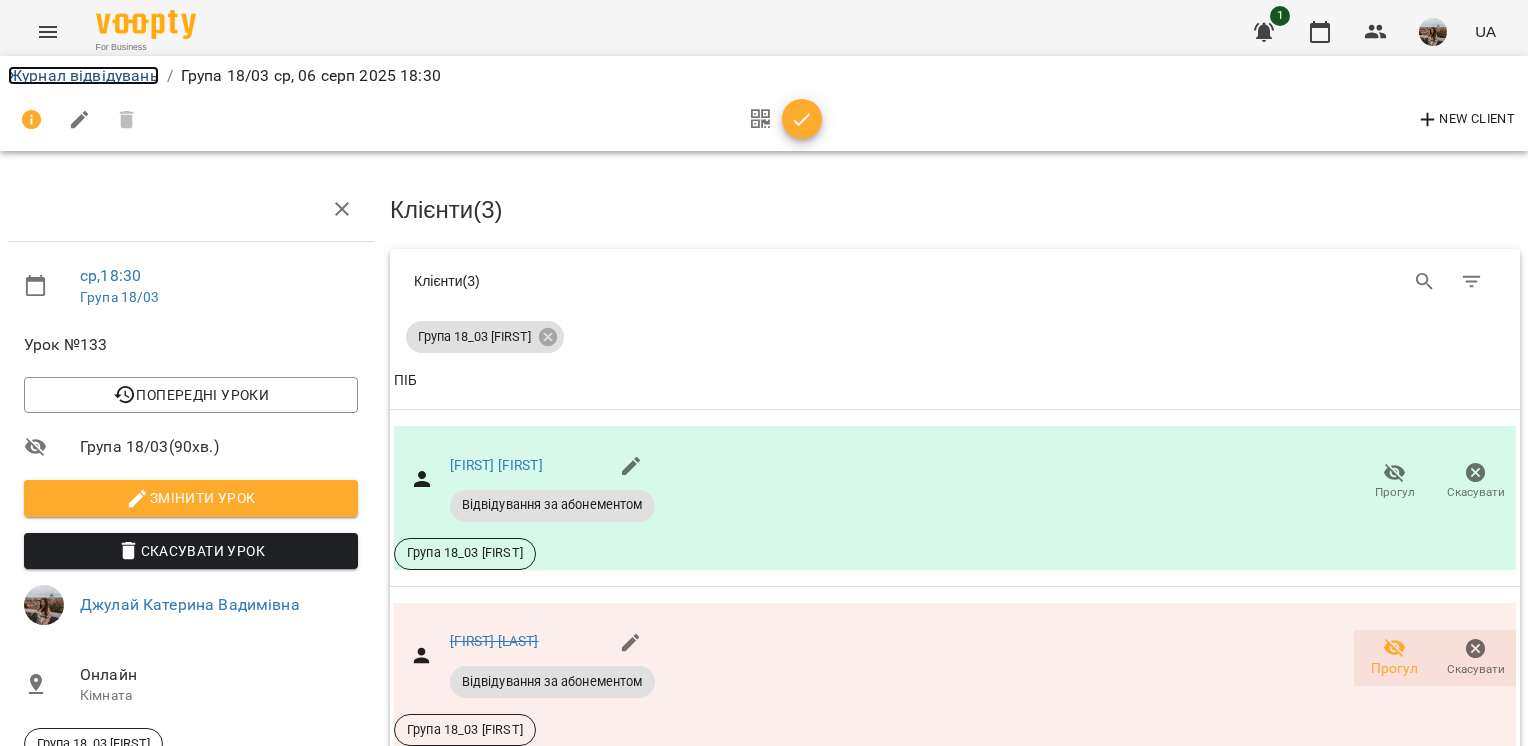 click on "Журнал відвідувань" at bounding box center [83, 75] 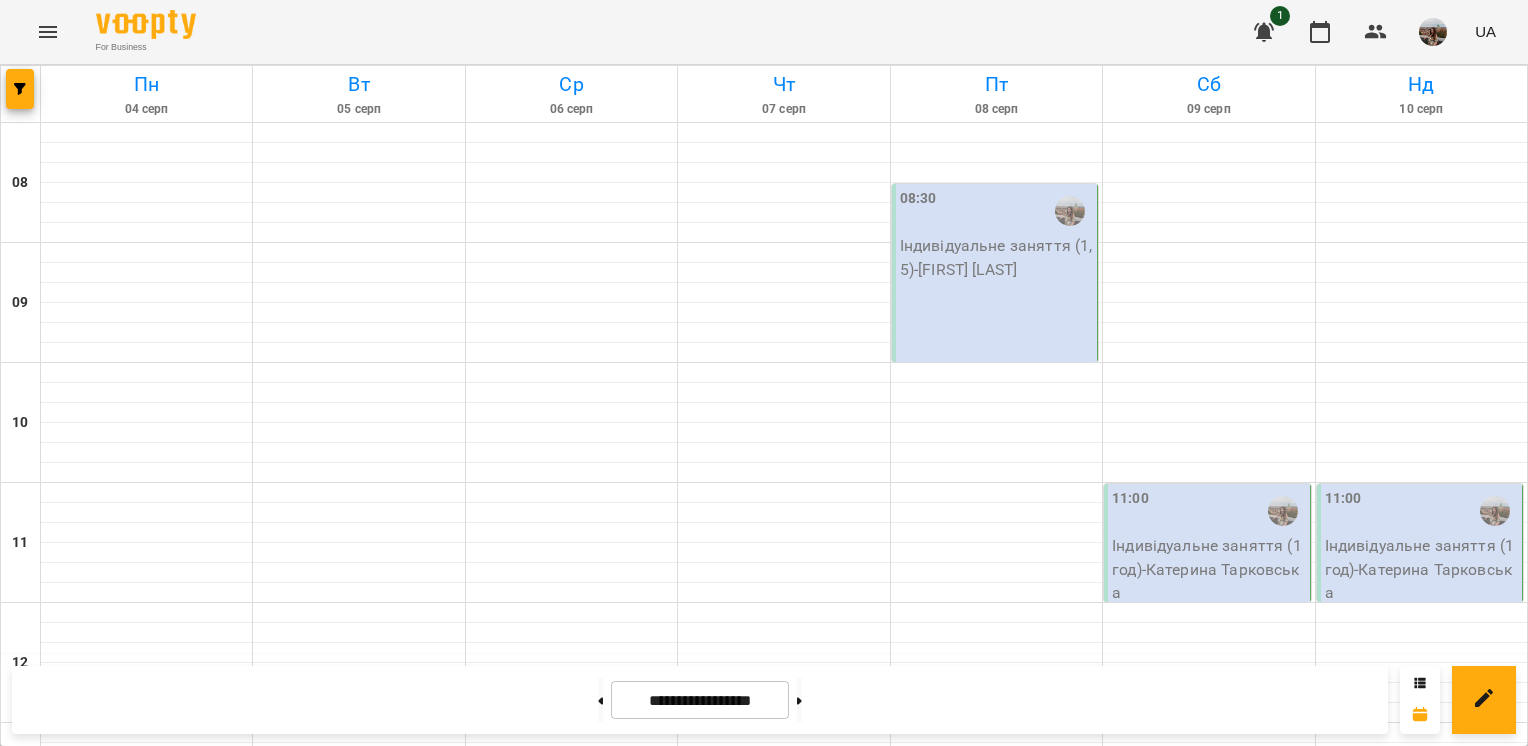 scroll, scrollTop: 866, scrollLeft: 0, axis: vertical 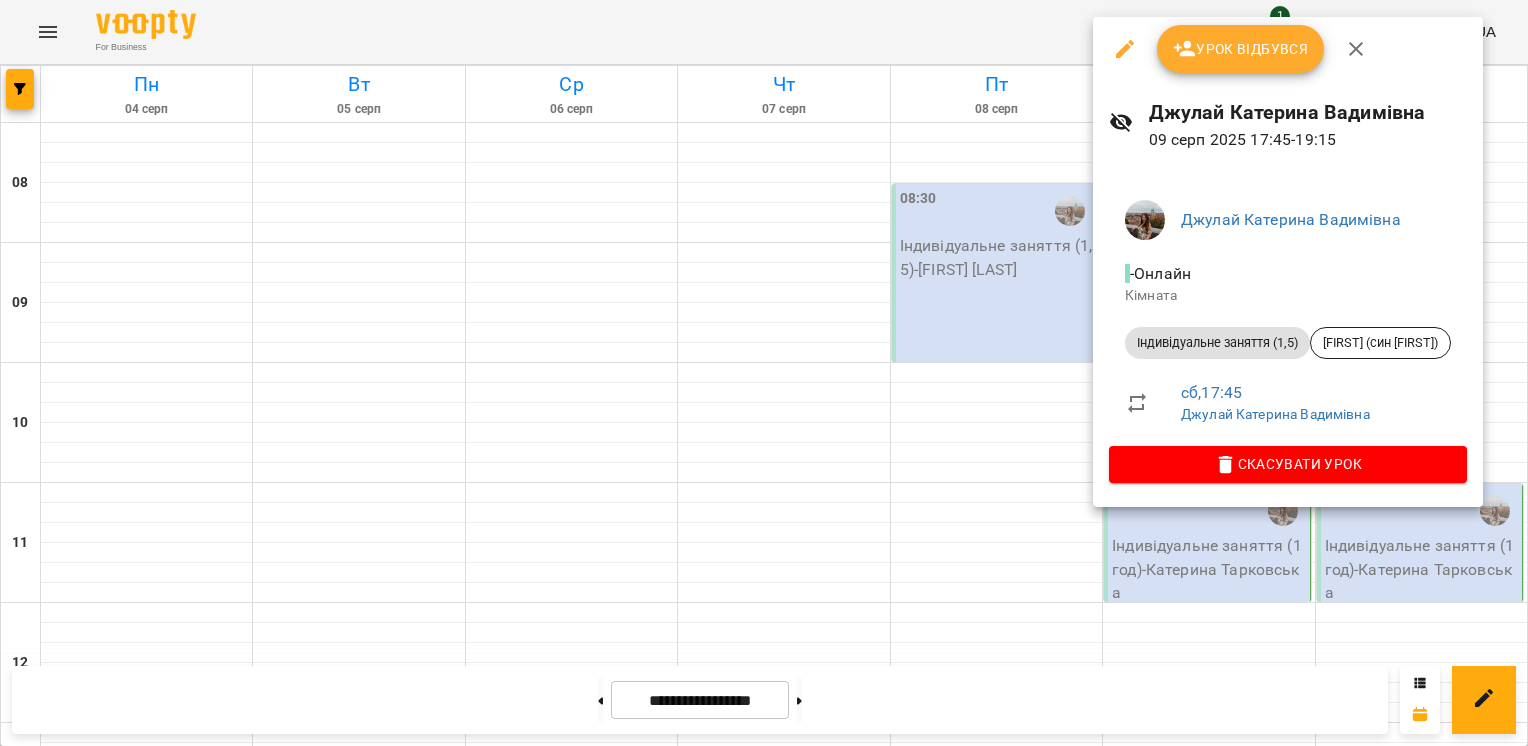 click at bounding box center (764, 373) 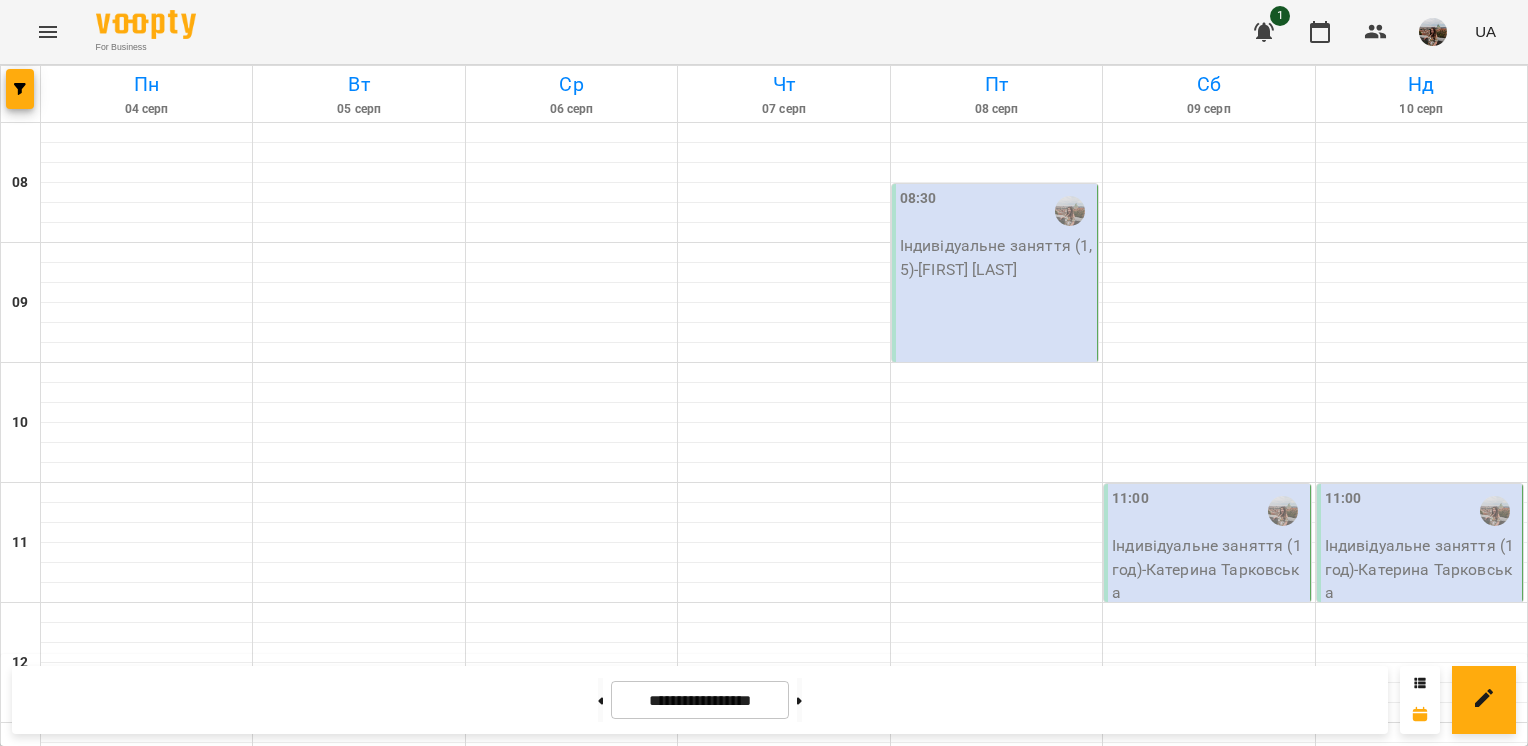 scroll, scrollTop: 366, scrollLeft: 0, axis: vertical 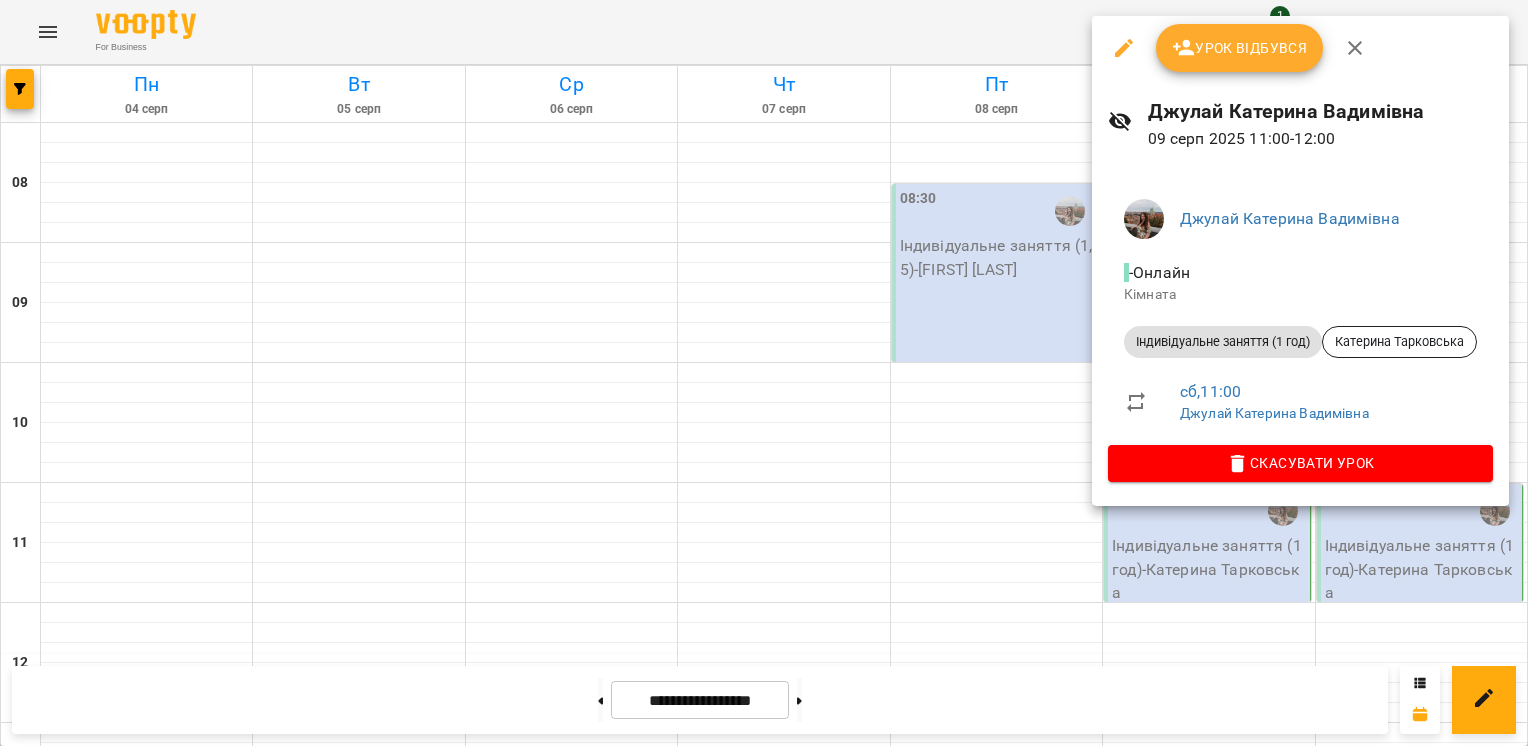 click 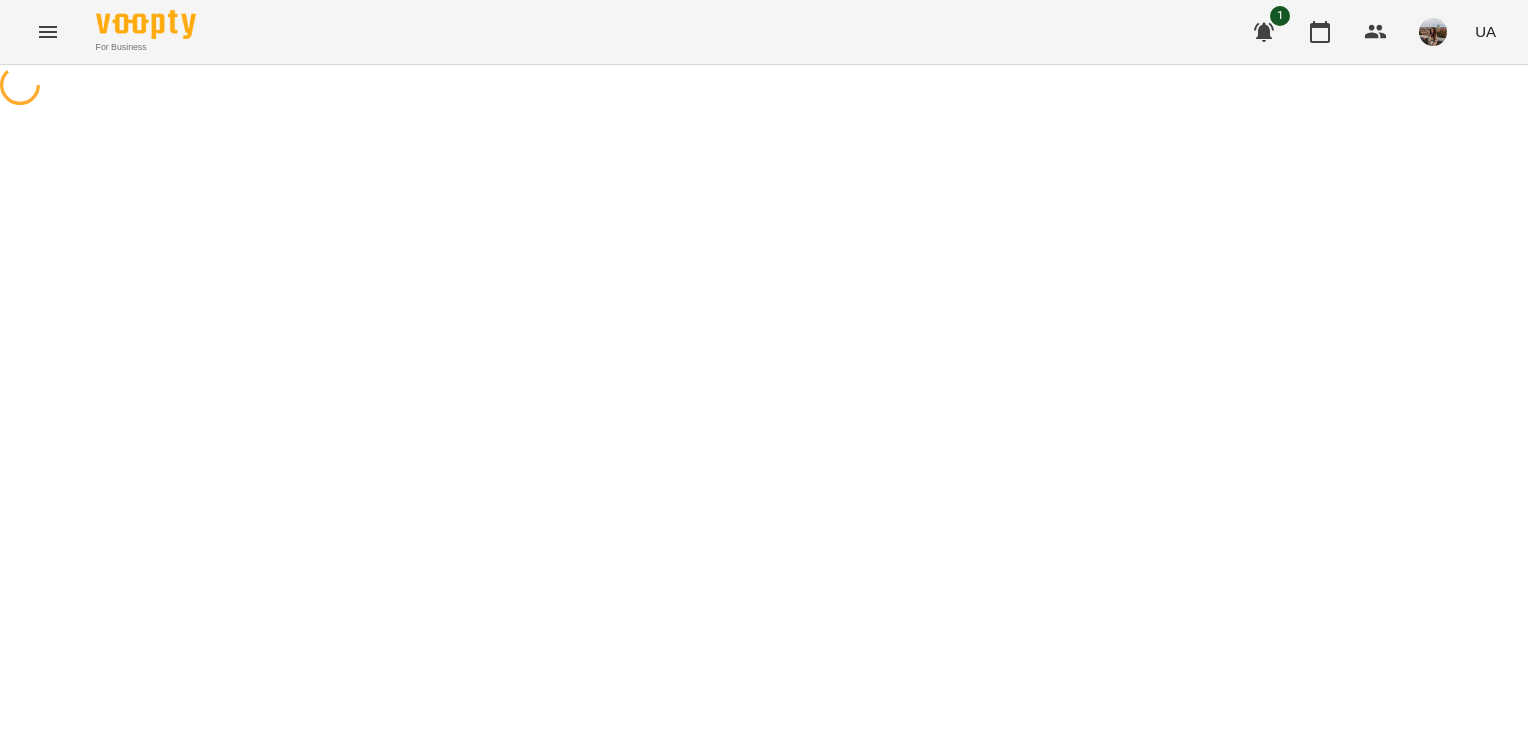 select on "**********" 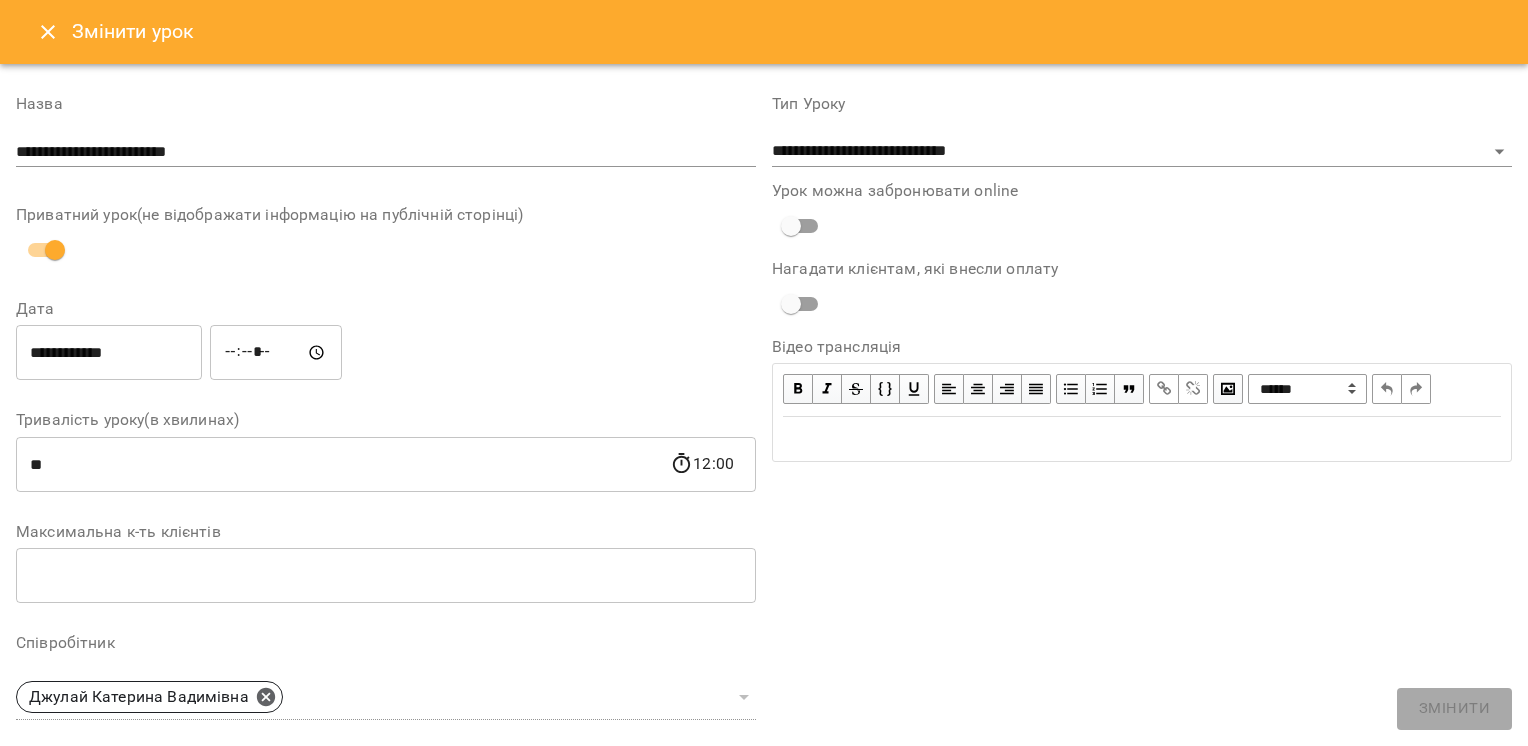 click on "*****" at bounding box center [276, 353] 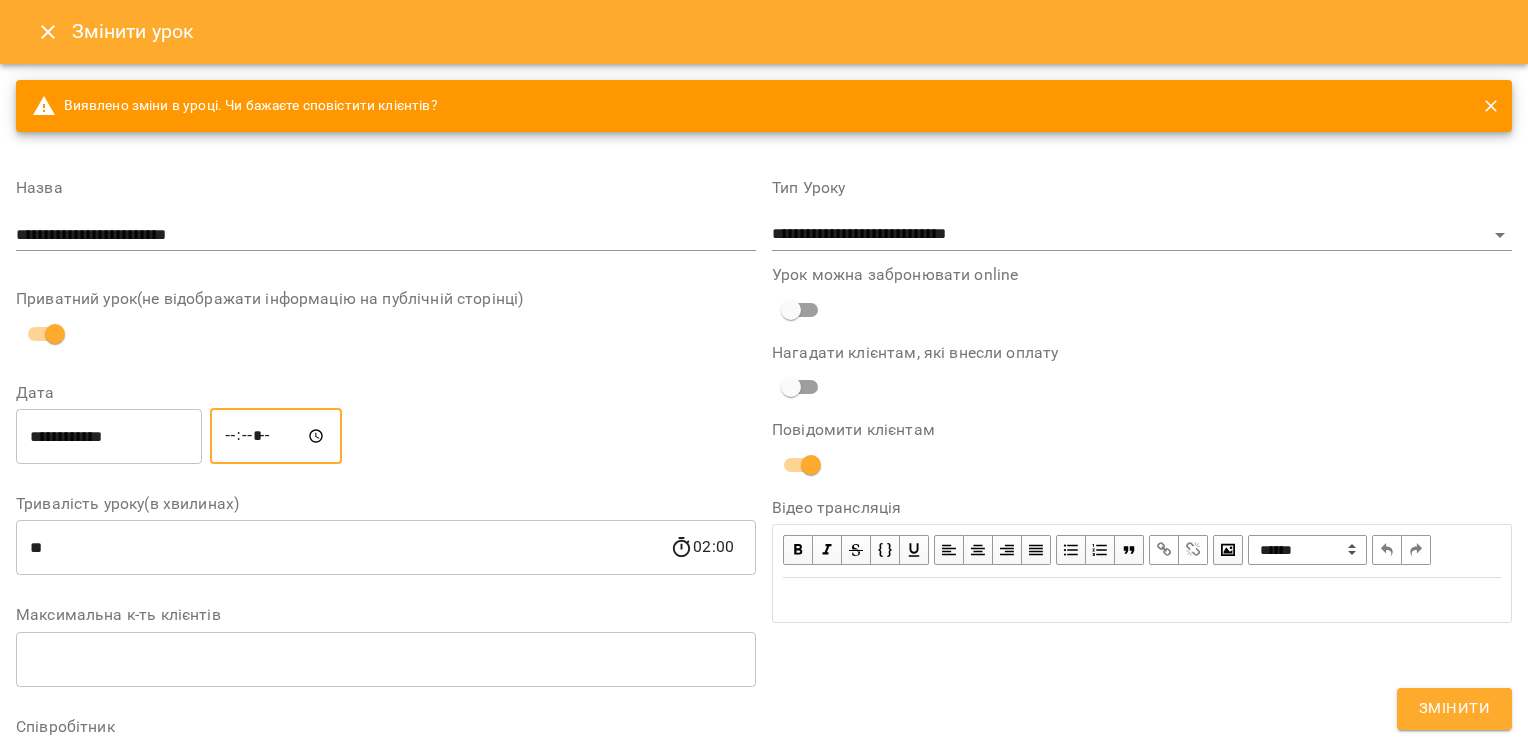 type on "*****" 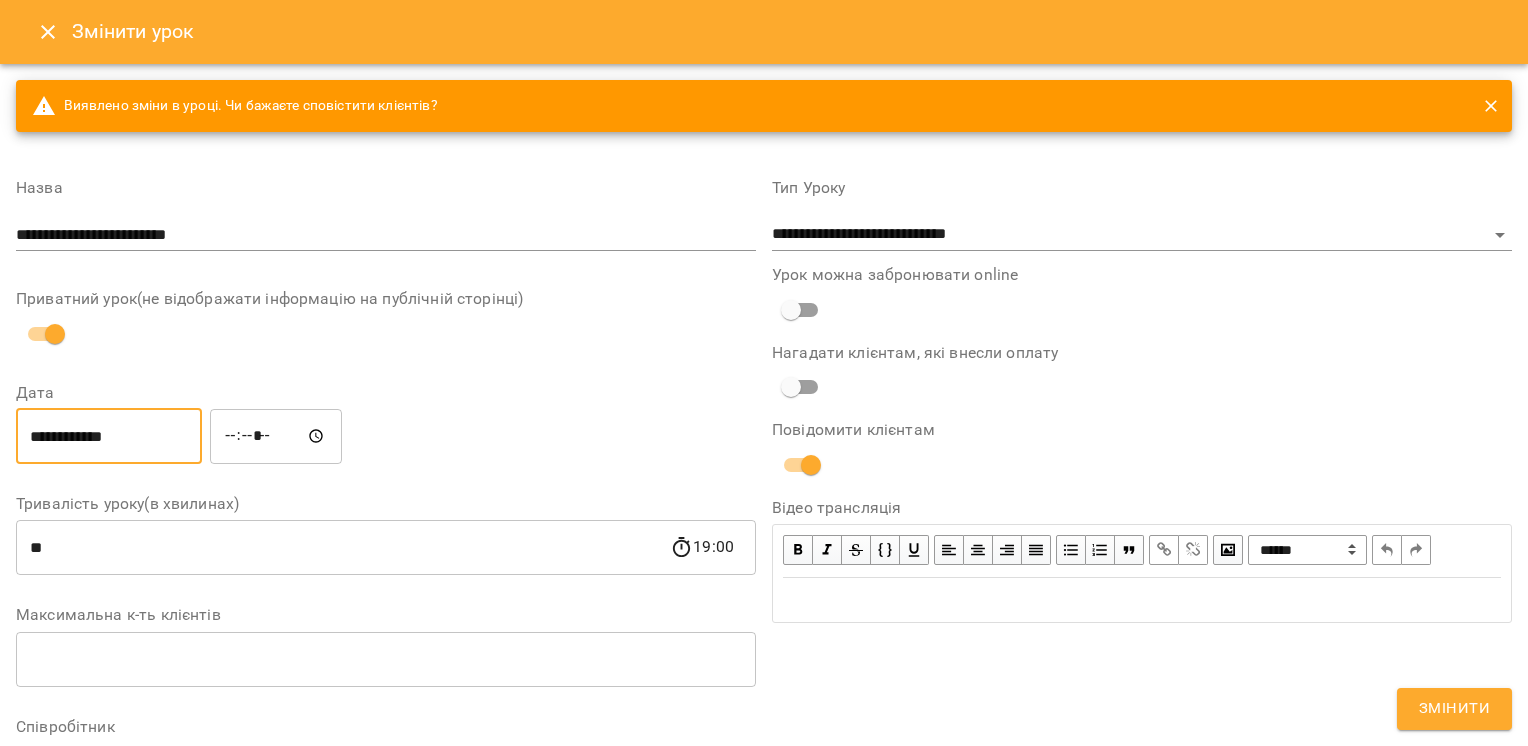 click on "**********" at bounding box center [109, 436] 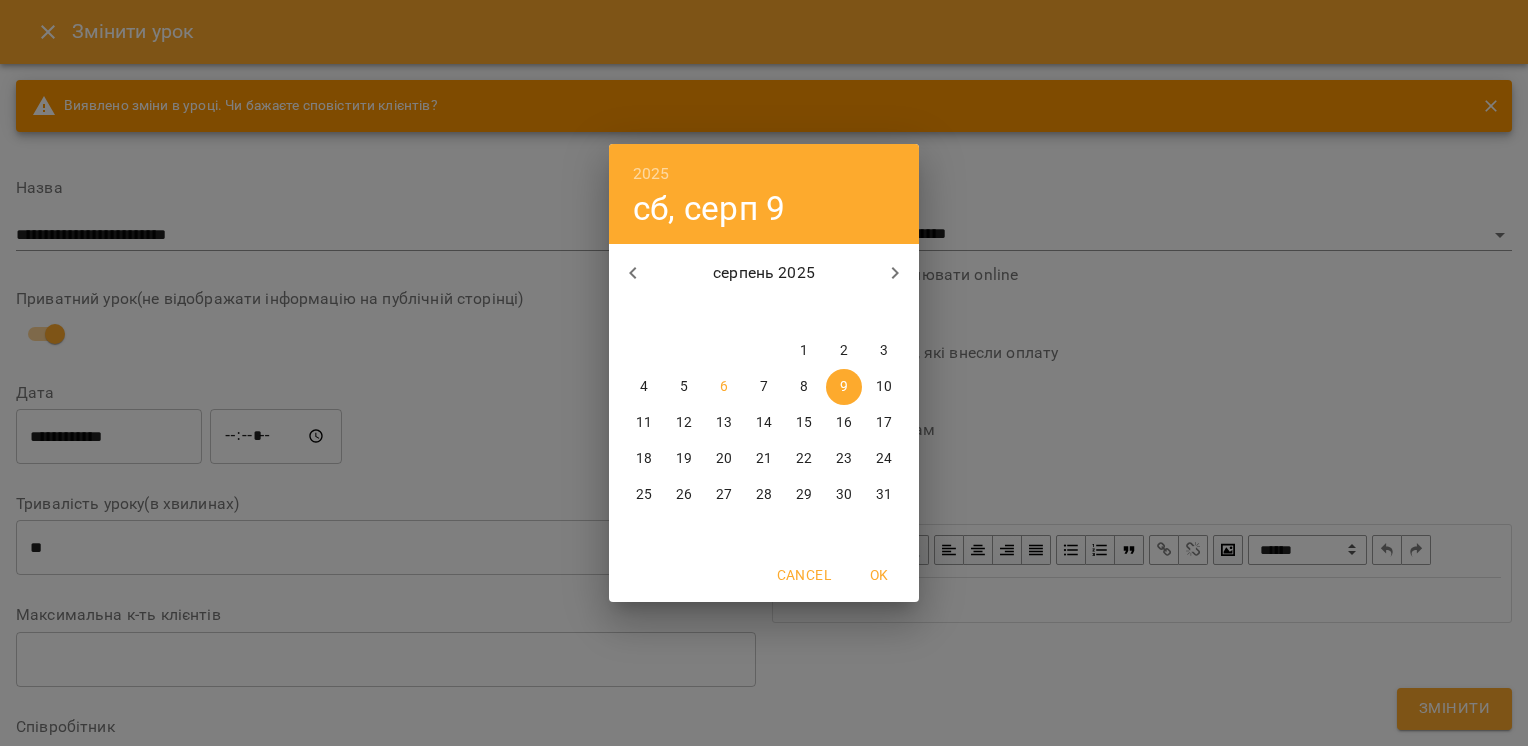 click on "5" at bounding box center [684, 387] 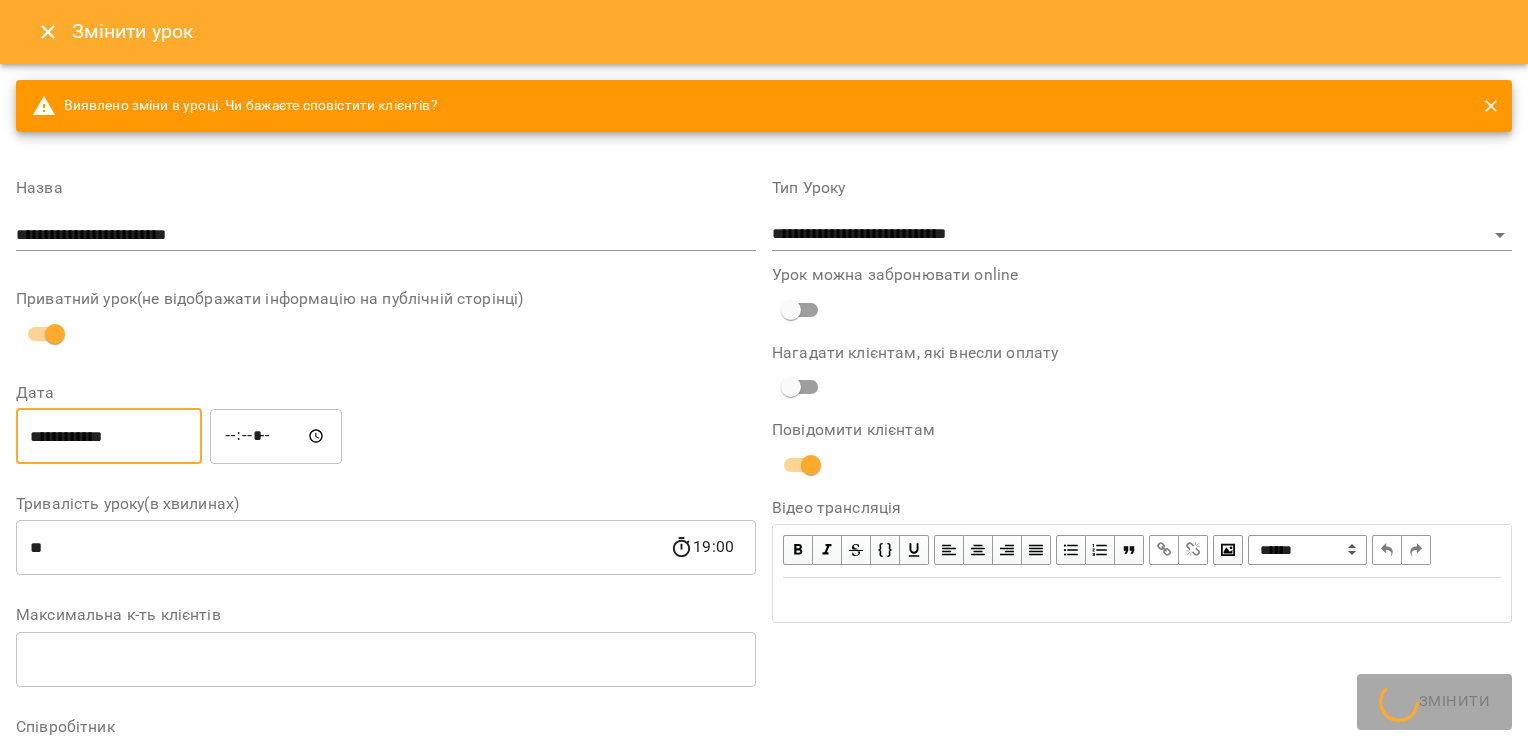 type on "**********" 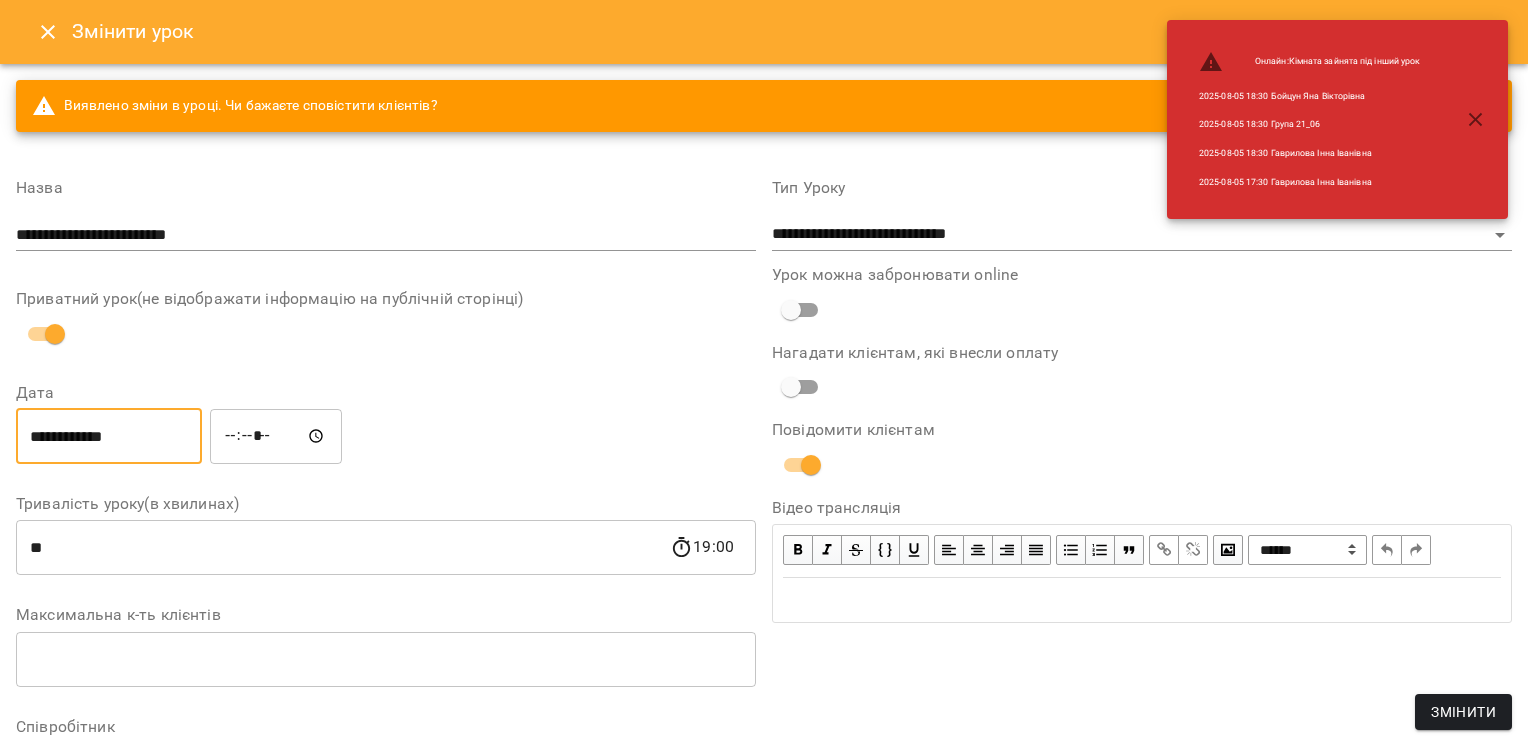 click on "Змінити" at bounding box center (1463, 712) 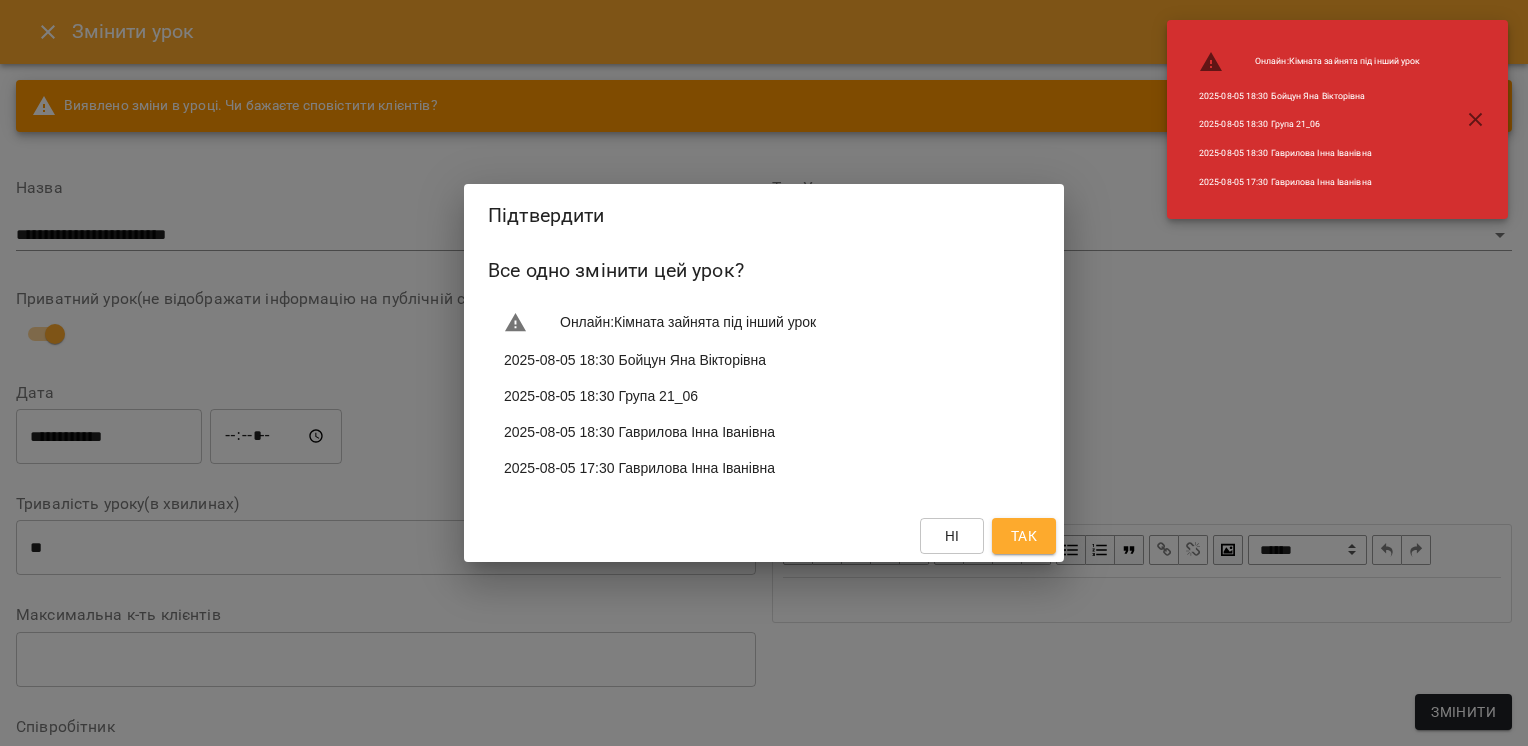 click on "Так" at bounding box center [1024, 536] 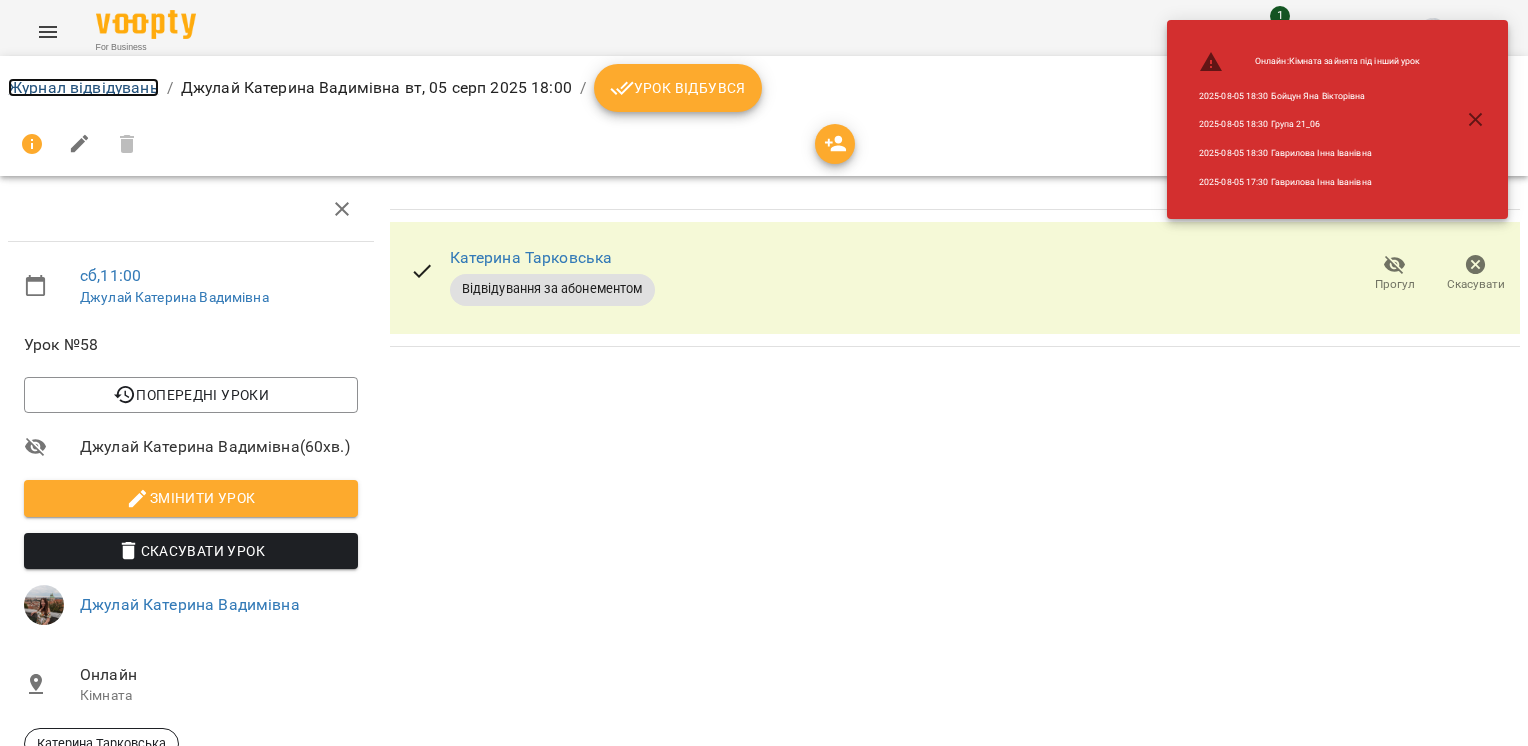 click on "Журнал відвідувань" at bounding box center (83, 87) 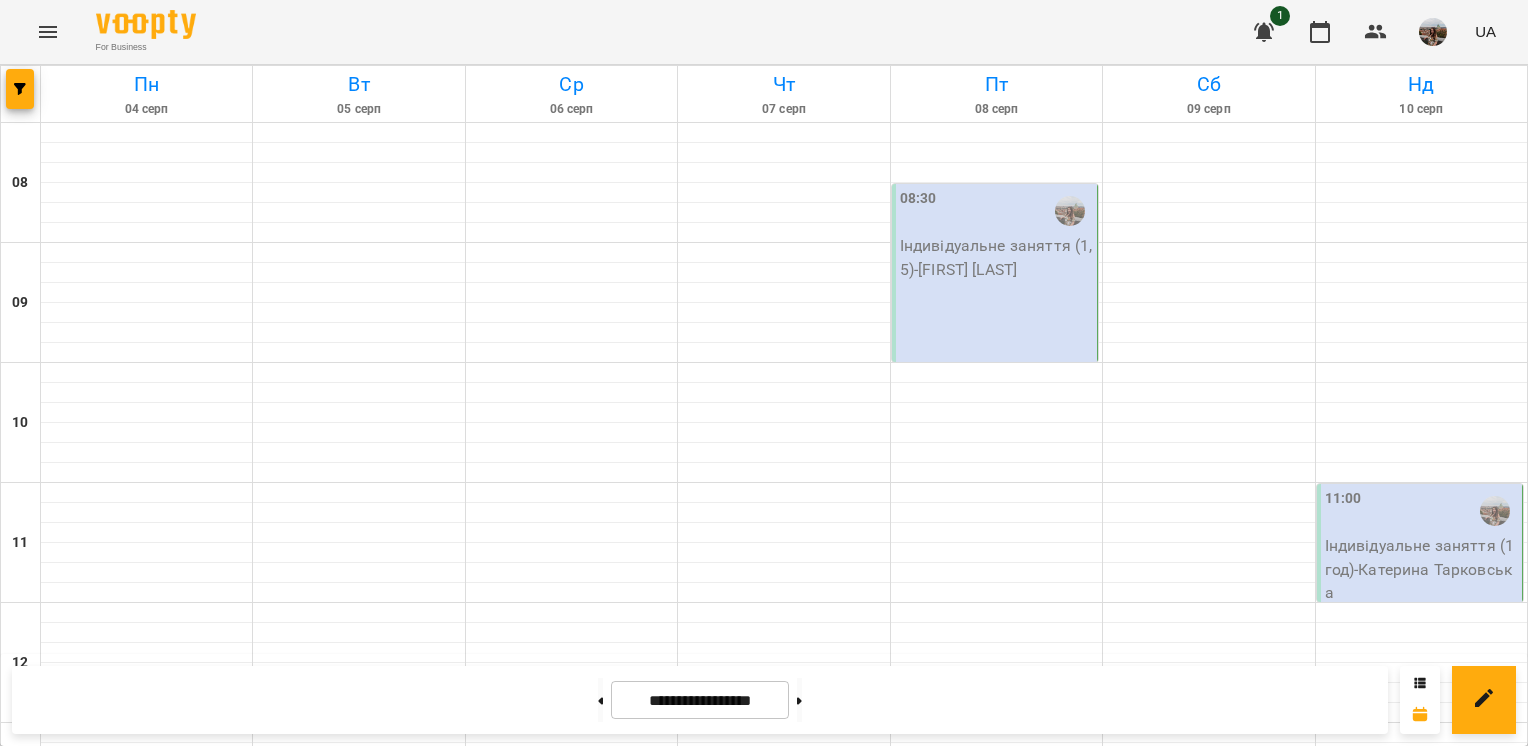 scroll, scrollTop: 1166, scrollLeft: 0, axis: vertical 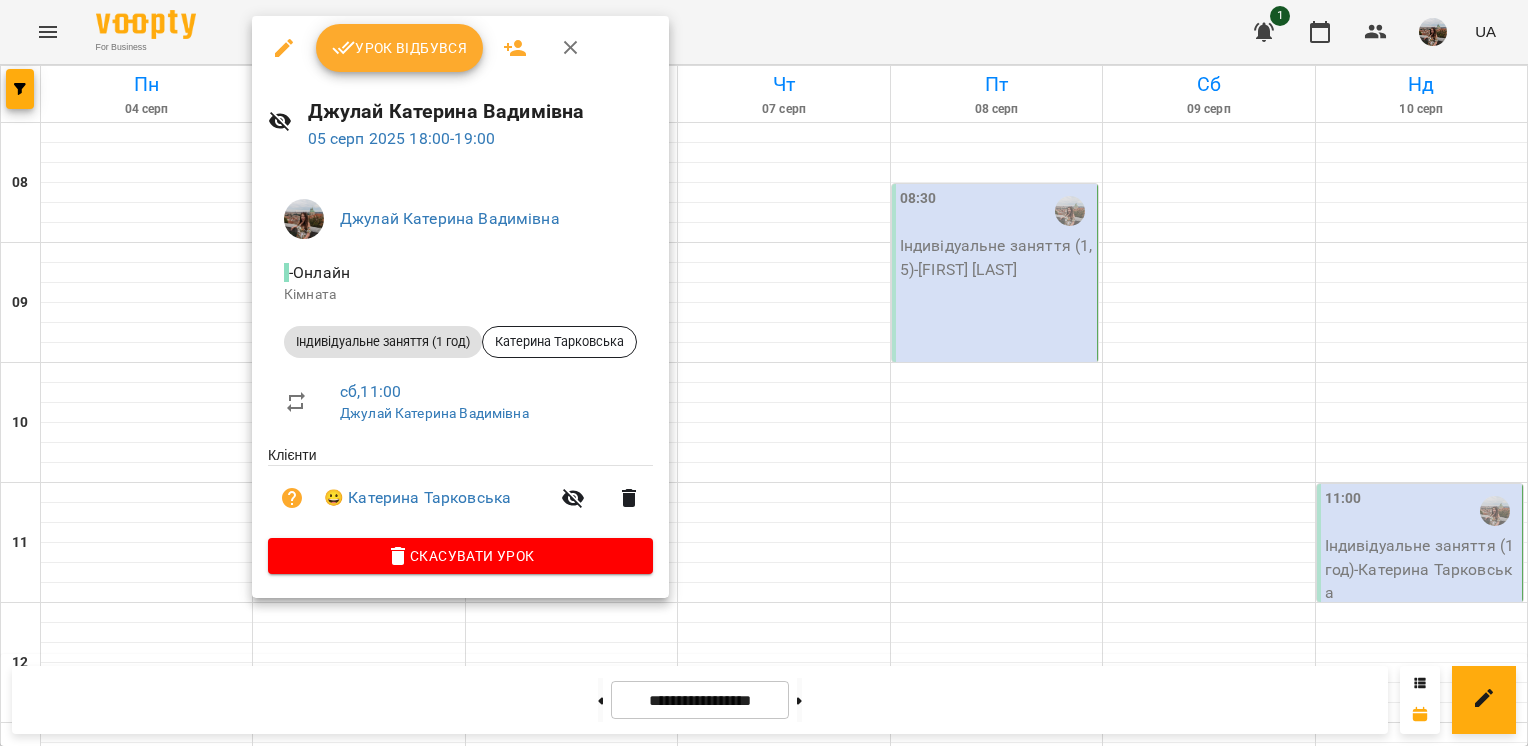 click on "Урок відбувся" at bounding box center [400, 48] 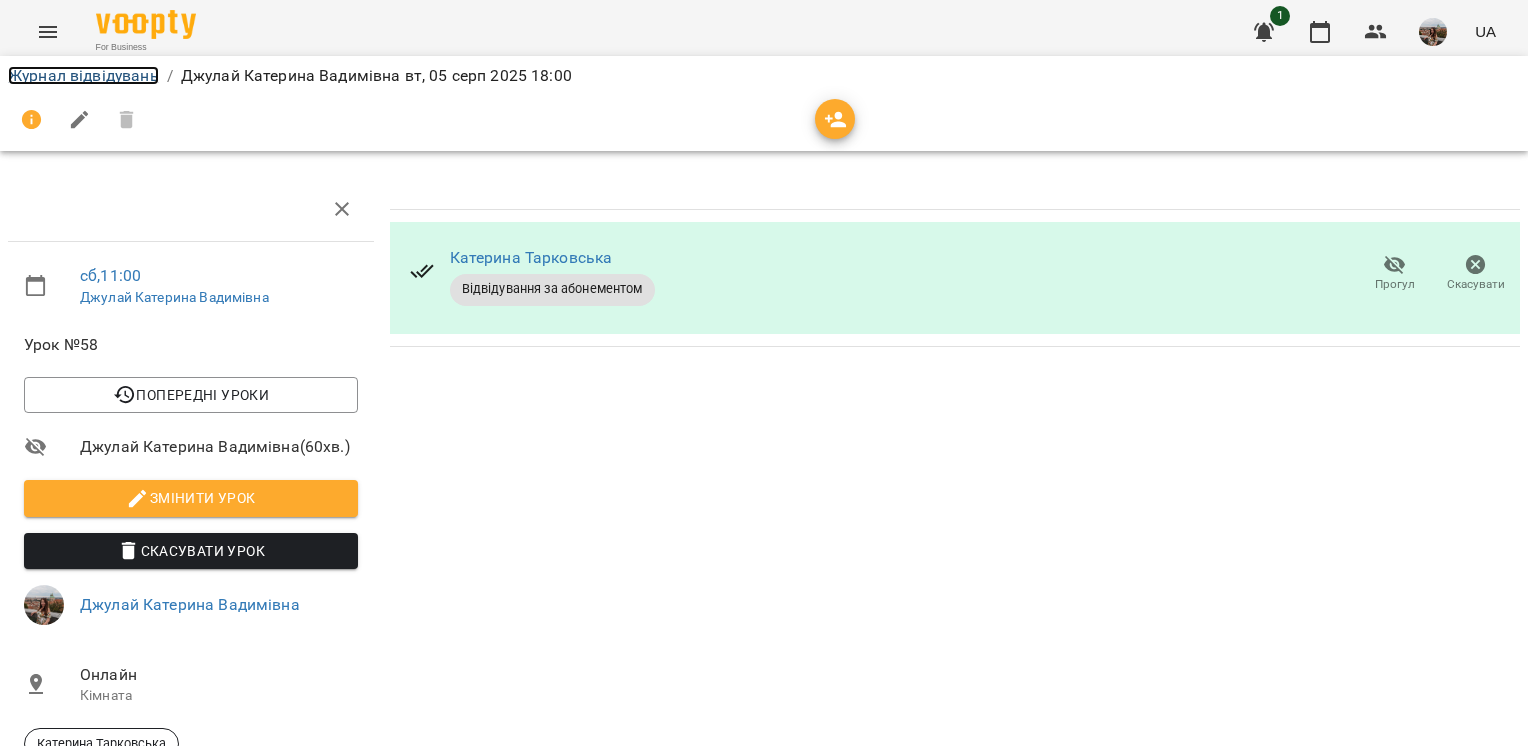 click on "Журнал відвідувань" at bounding box center (83, 75) 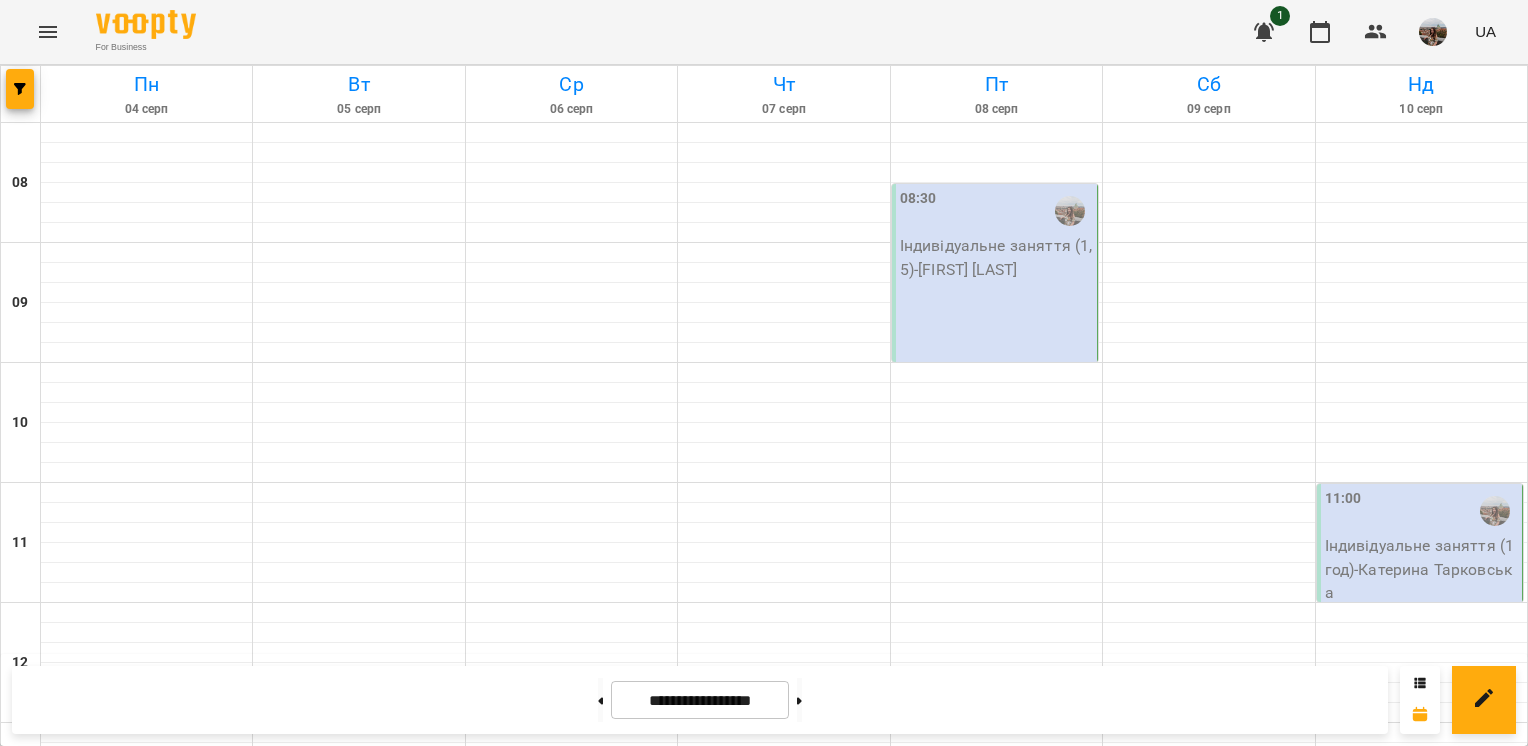 scroll, scrollTop: 0, scrollLeft: 0, axis: both 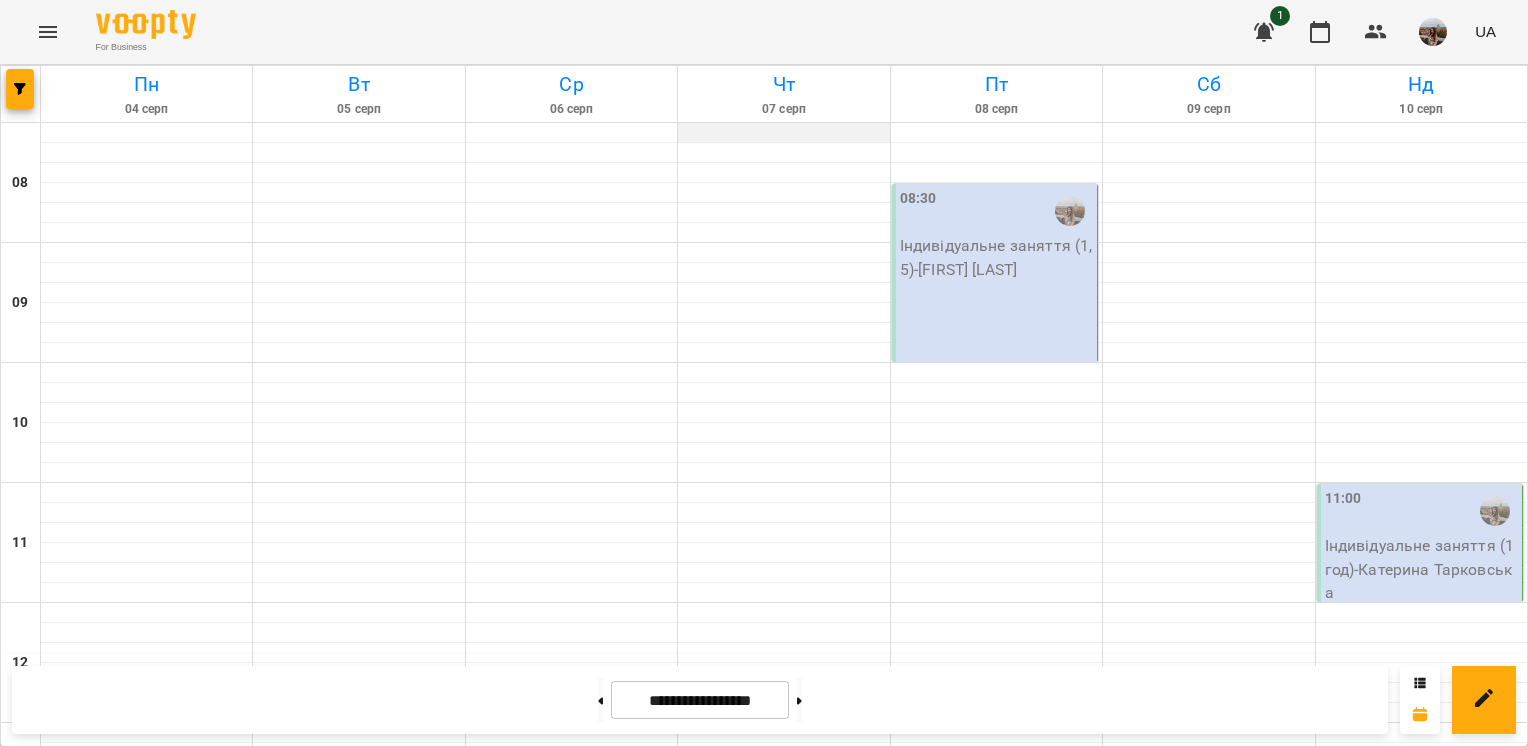 click at bounding box center [783, 133] 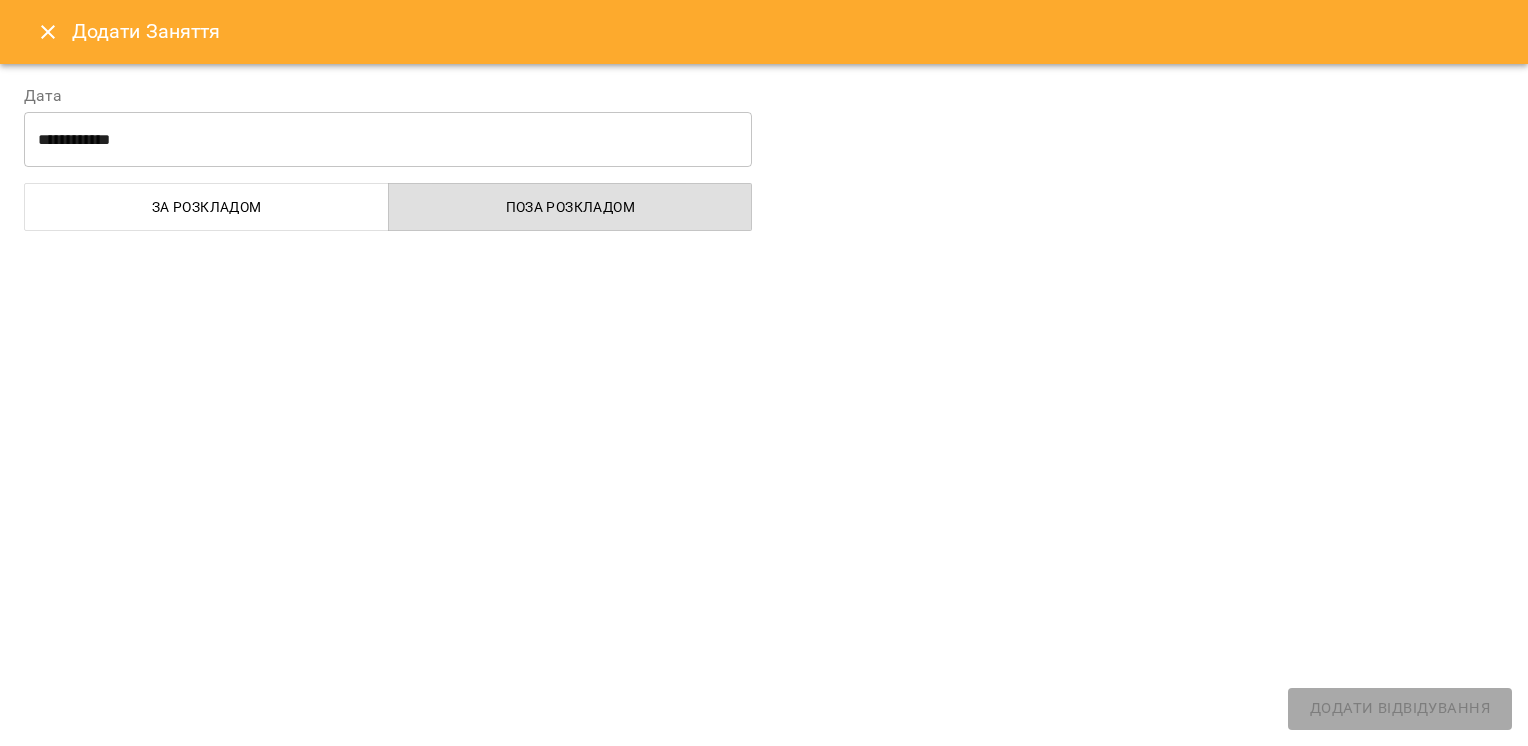 select on "**********" 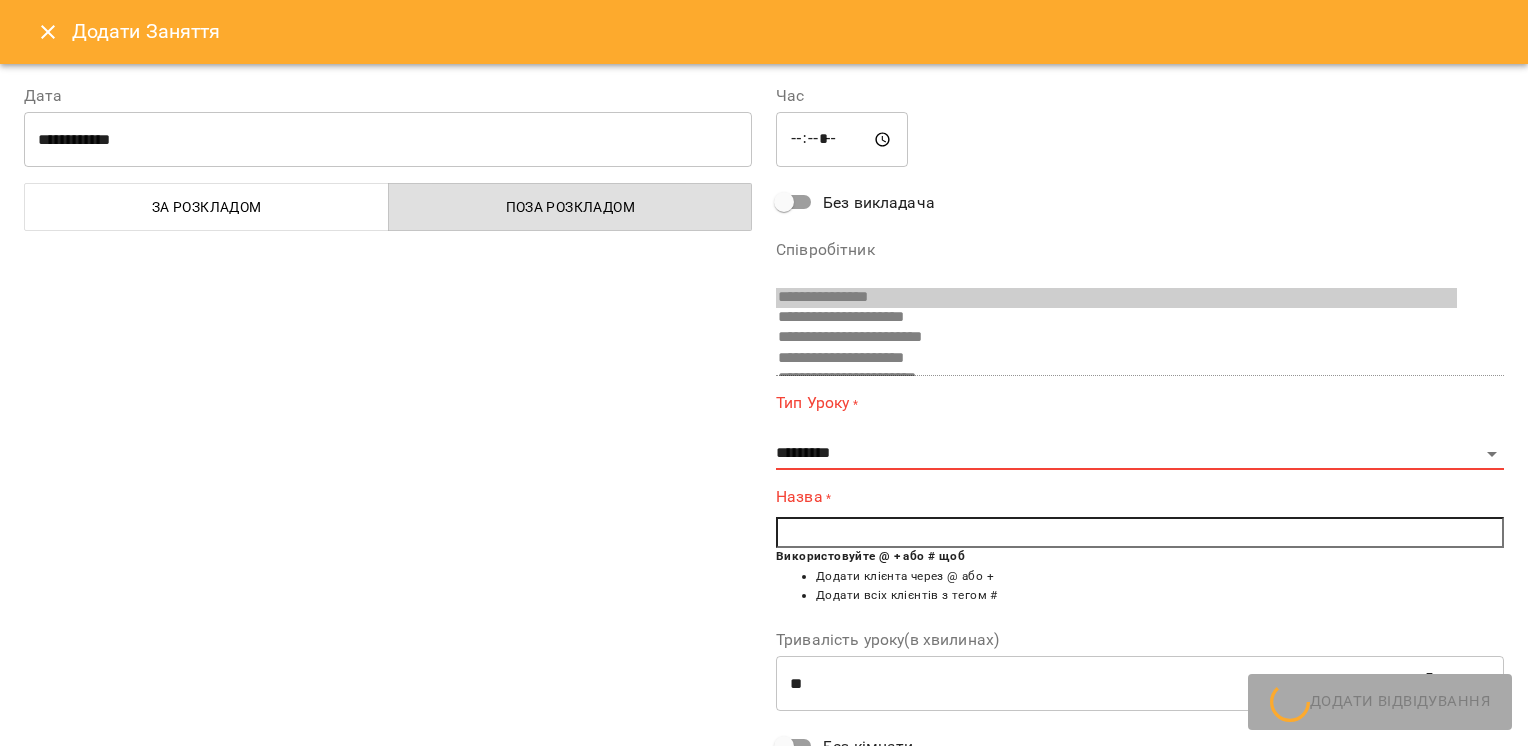 scroll, scrollTop: 53, scrollLeft: 0, axis: vertical 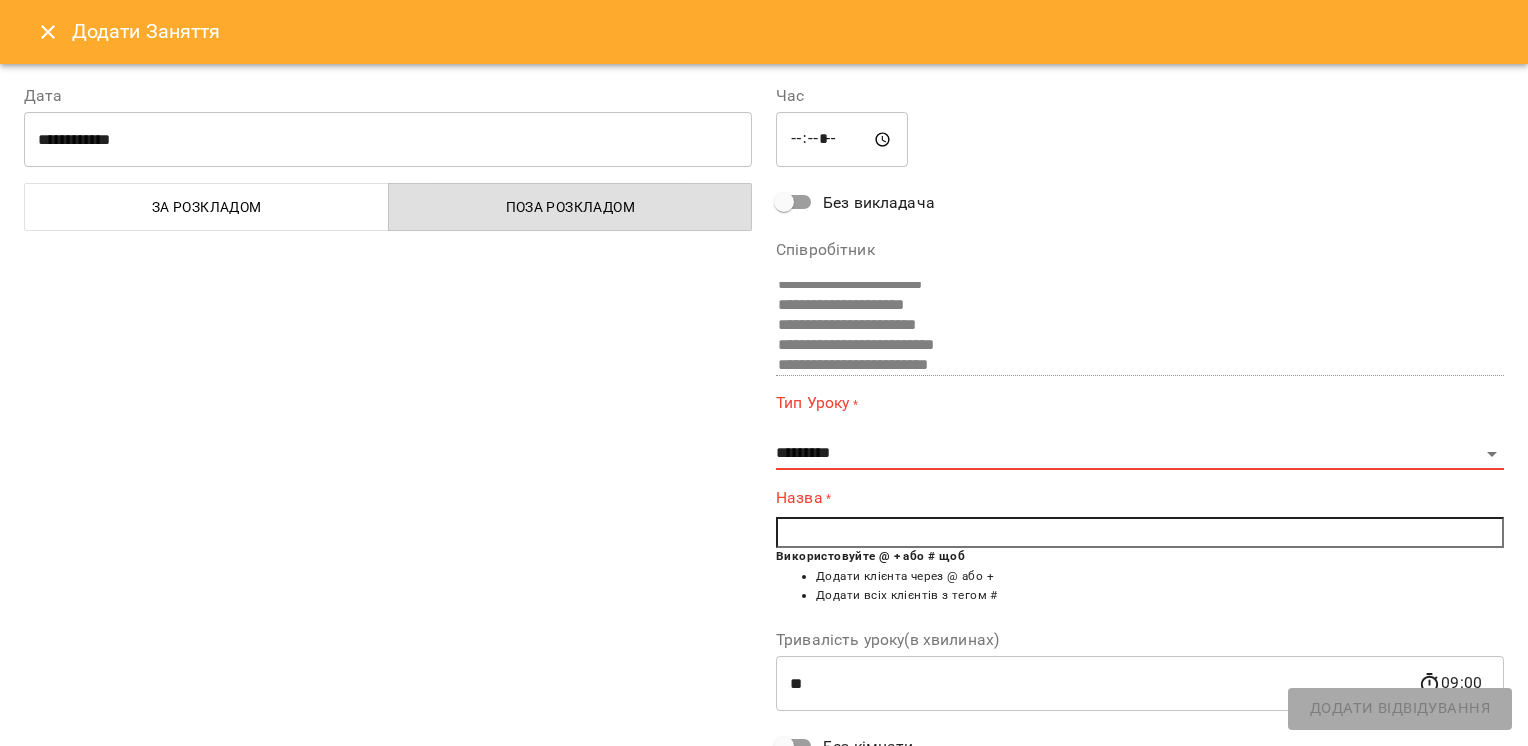 click at bounding box center (1140, 533) 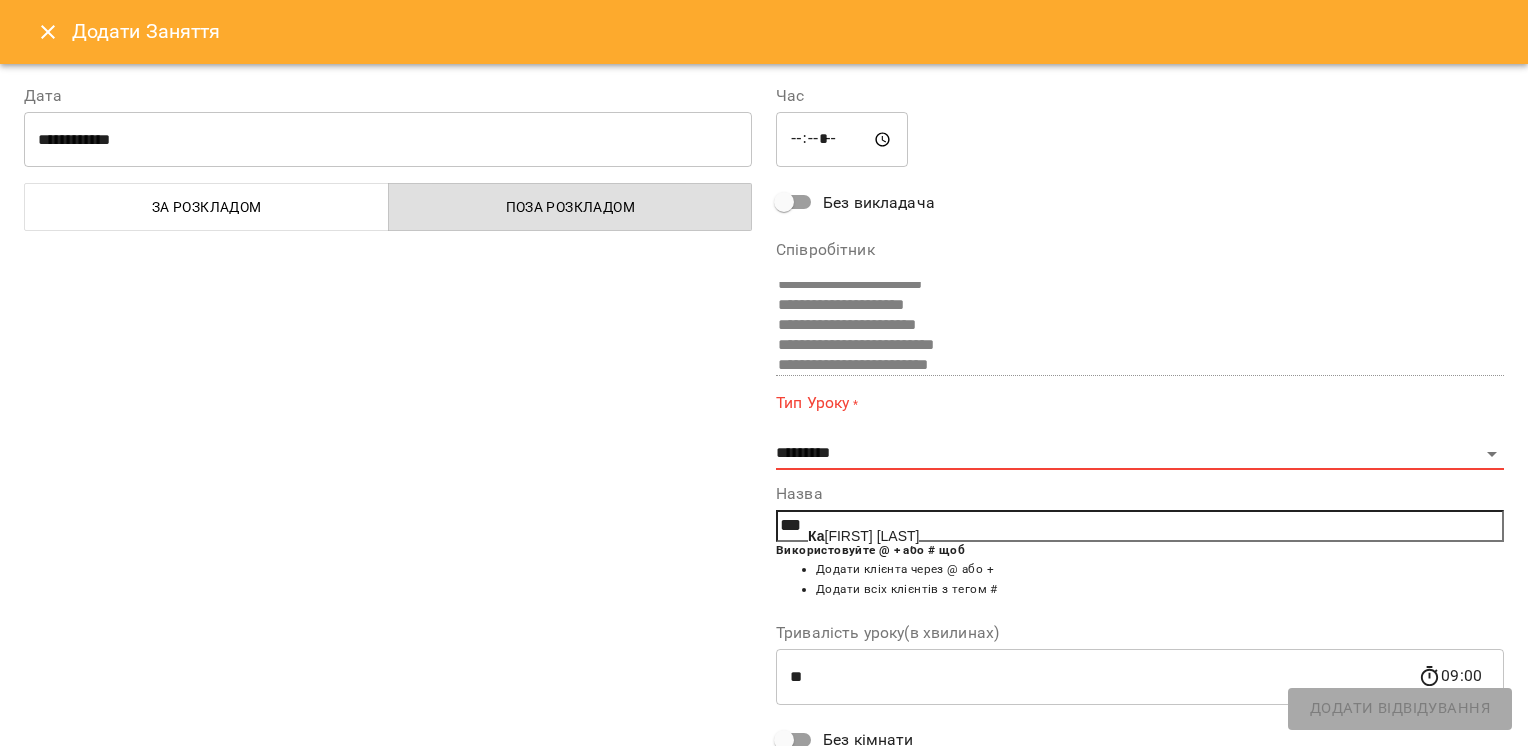 click on "Ка [FIRST] [LAST]" at bounding box center [863, 536] 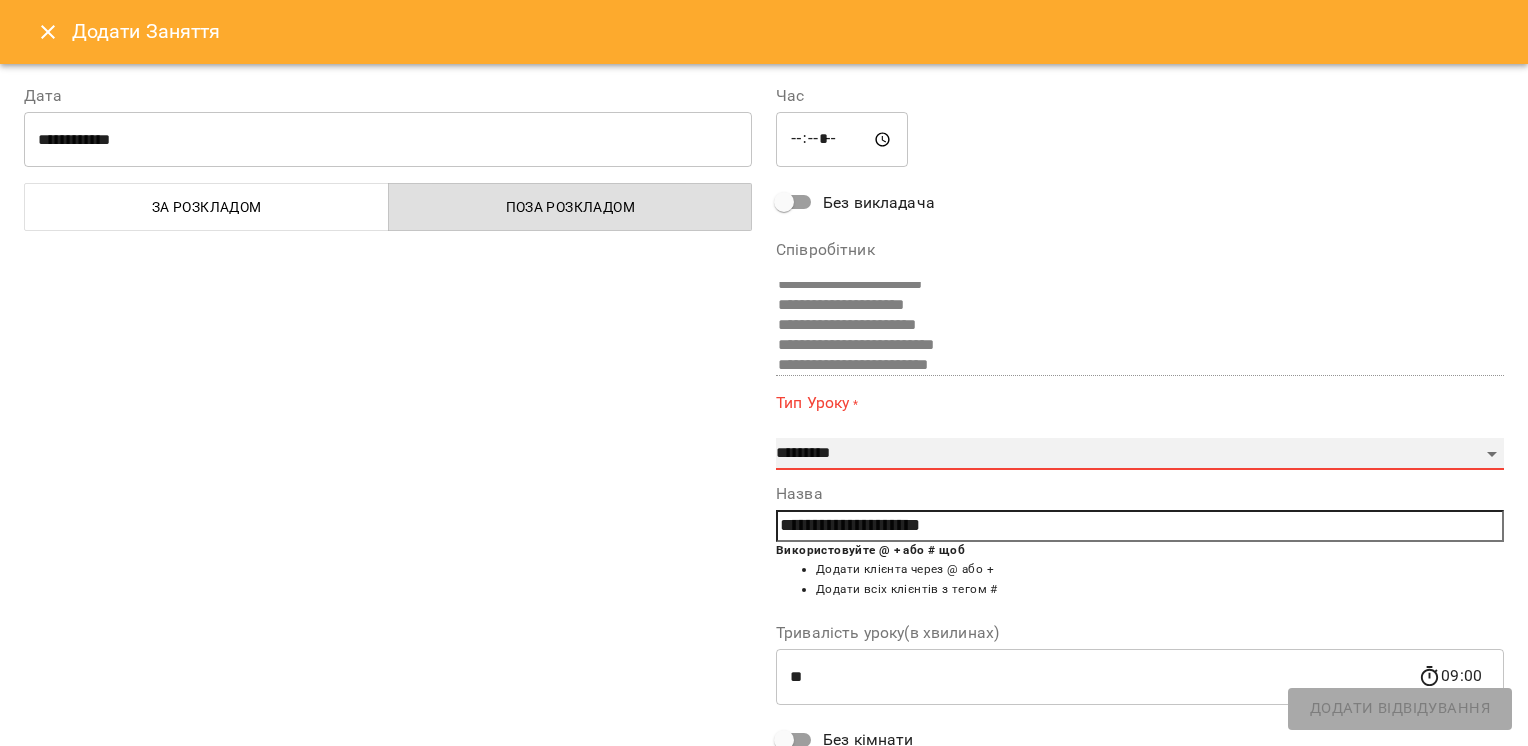 click on "**********" at bounding box center (1140, 454) 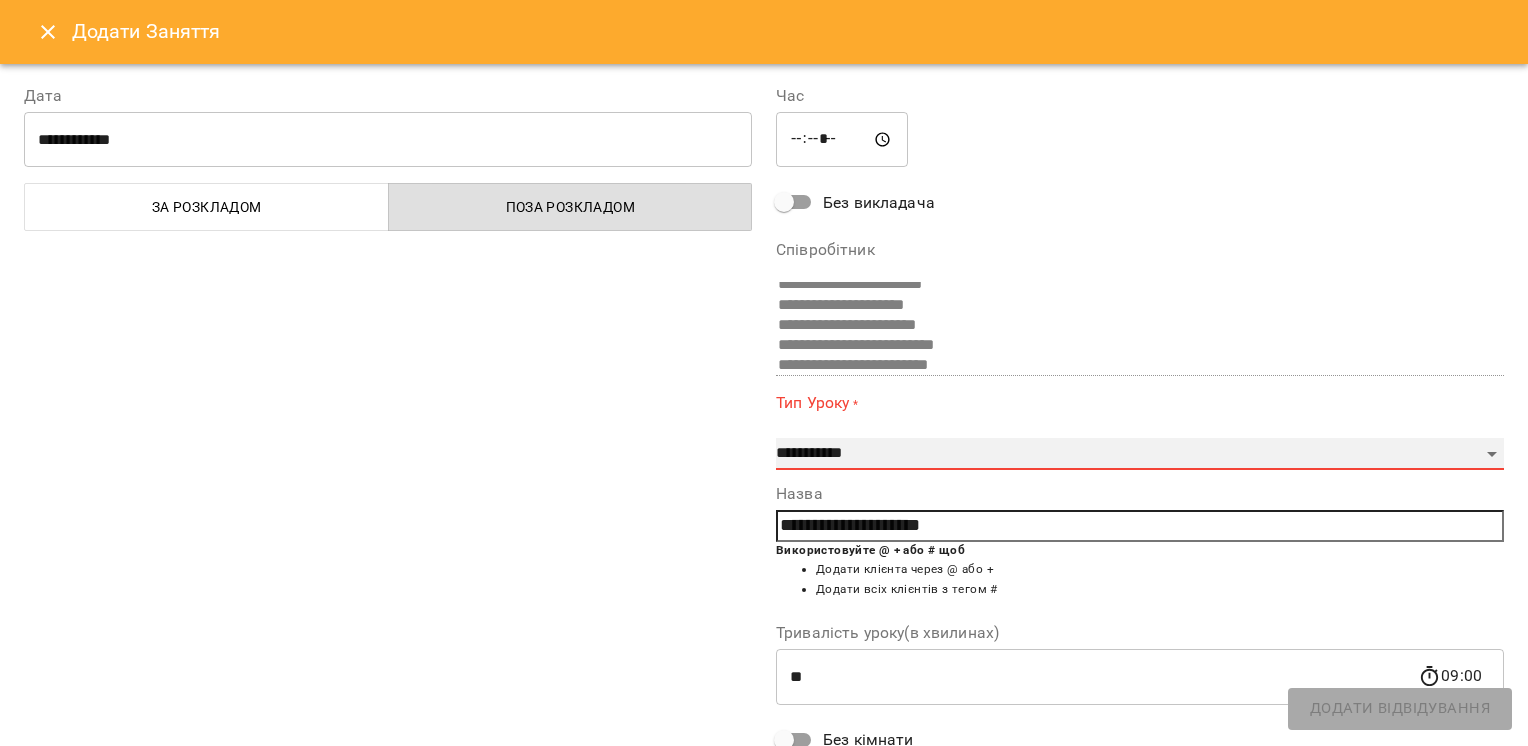 click on "**********" at bounding box center (1140, 454) 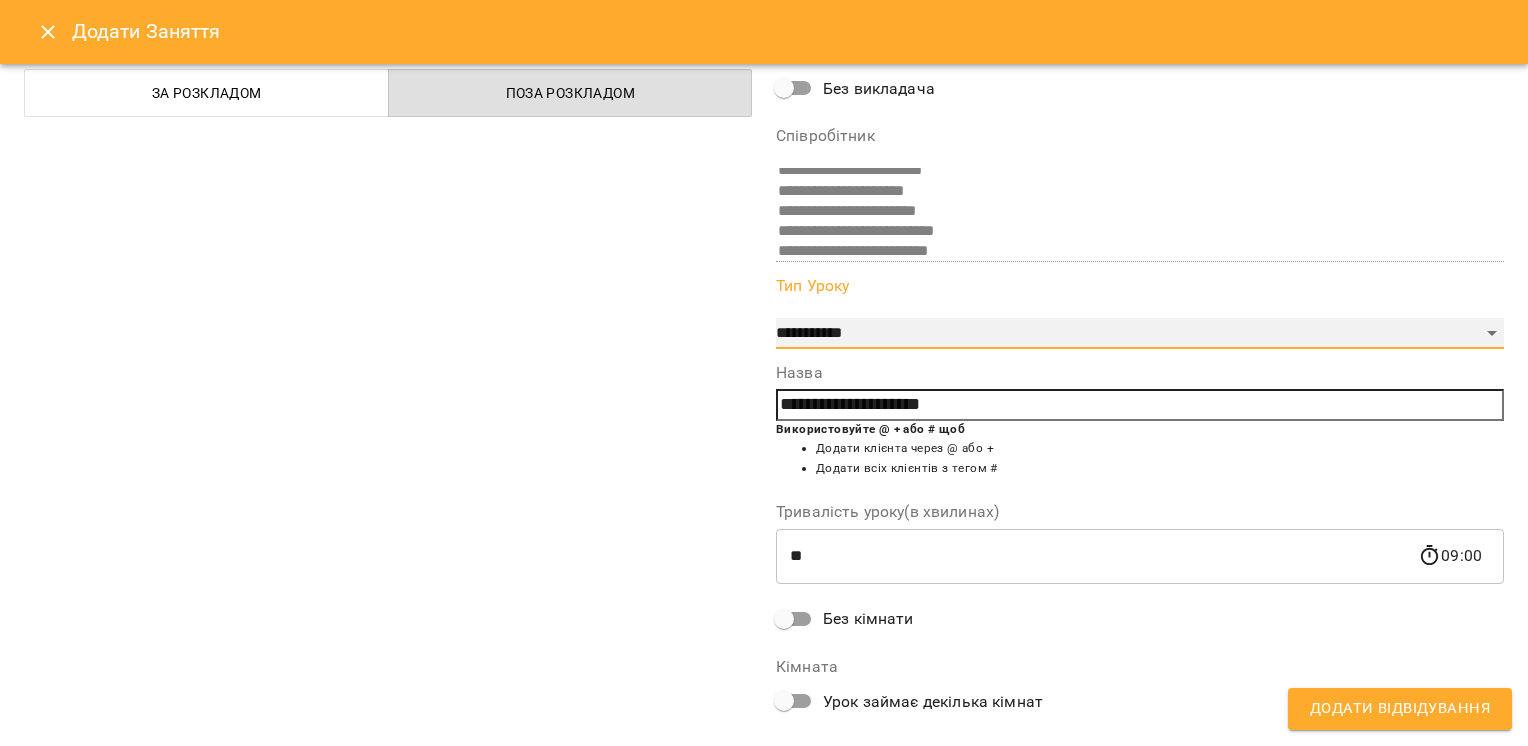 scroll, scrollTop: 208, scrollLeft: 0, axis: vertical 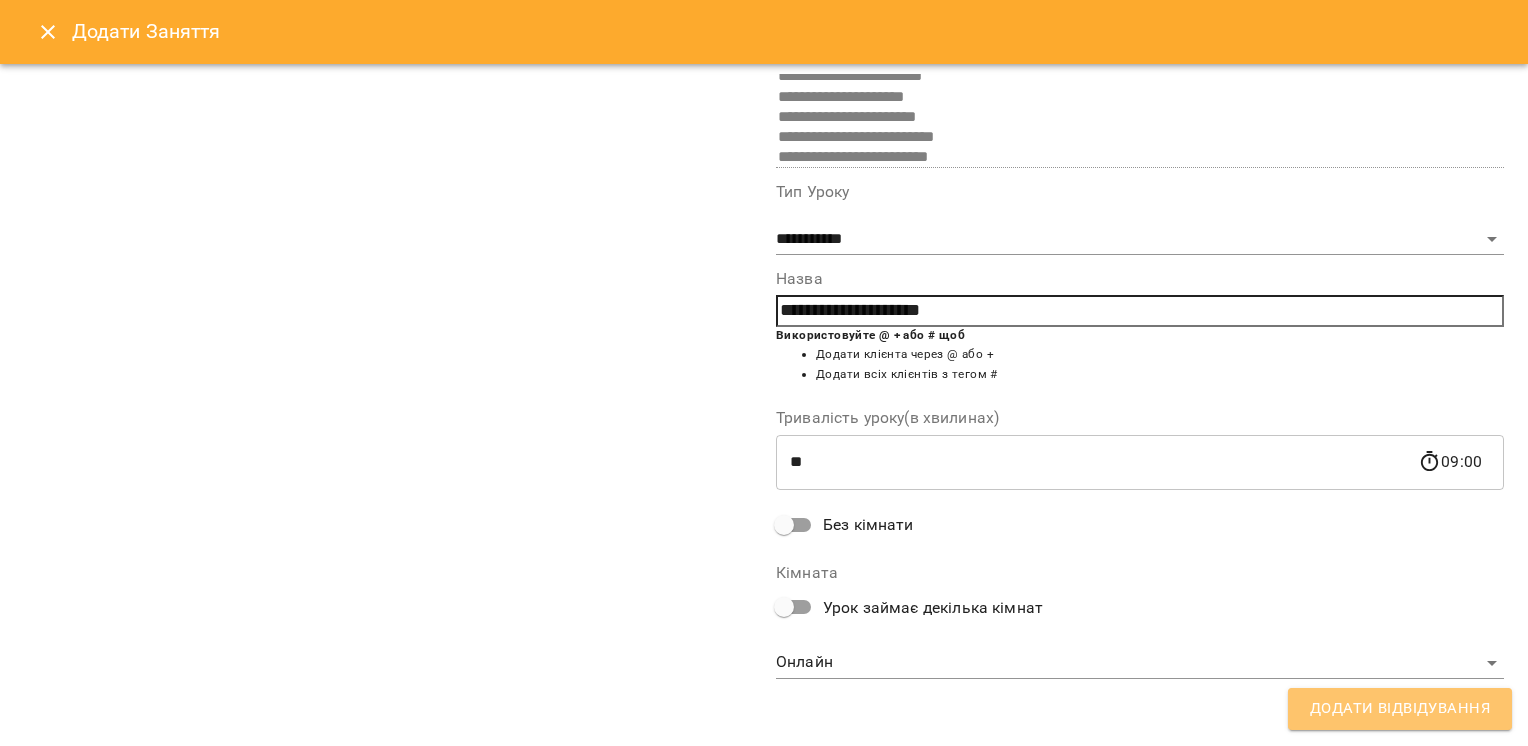 click on "Додати Відвідування" at bounding box center [1400, 709] 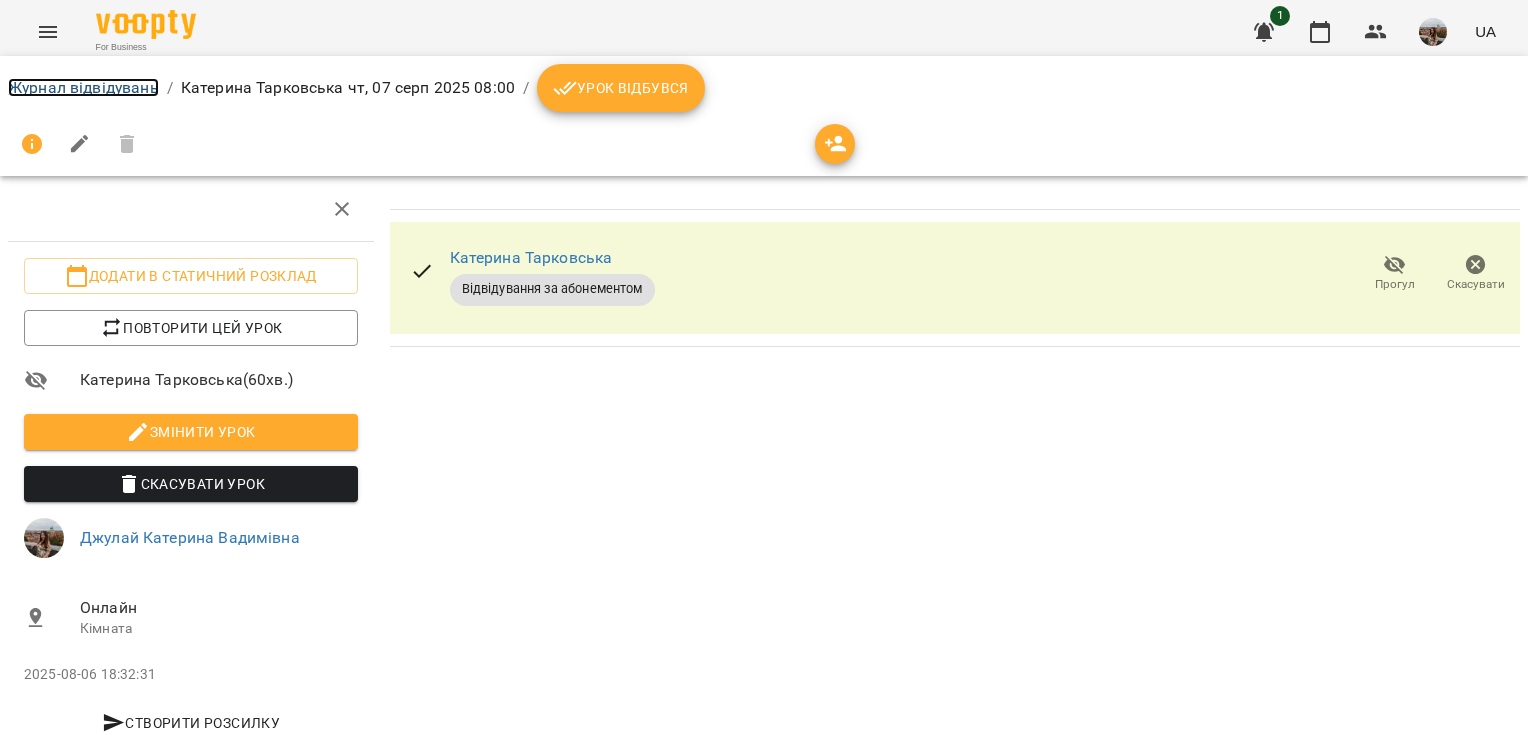 click on "Журнал відвідувань" at bounding box center [83, 87] 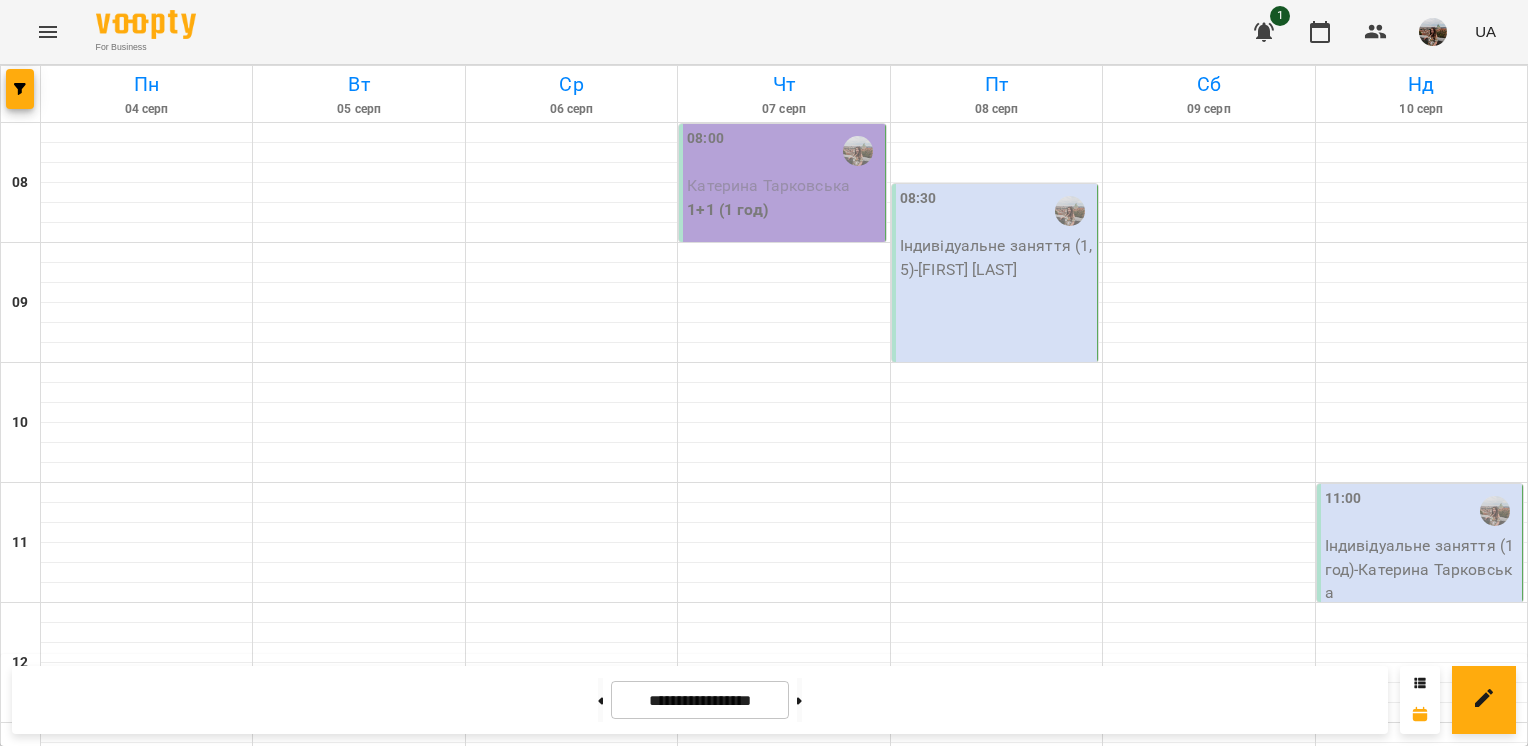scroll, scrollTop: 1266, scrollLeft: 0, axis: vertical 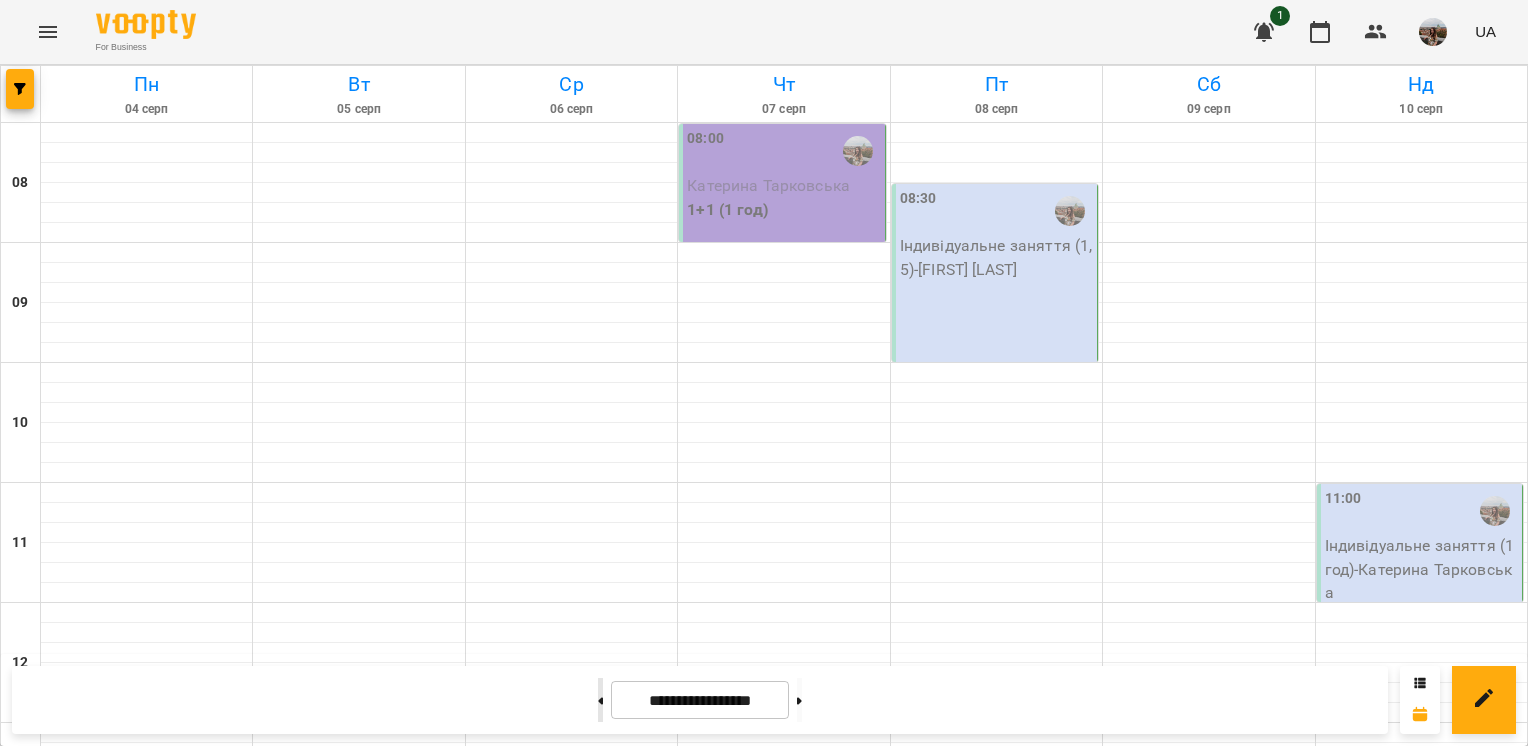 click at bounding box center (600, 700) 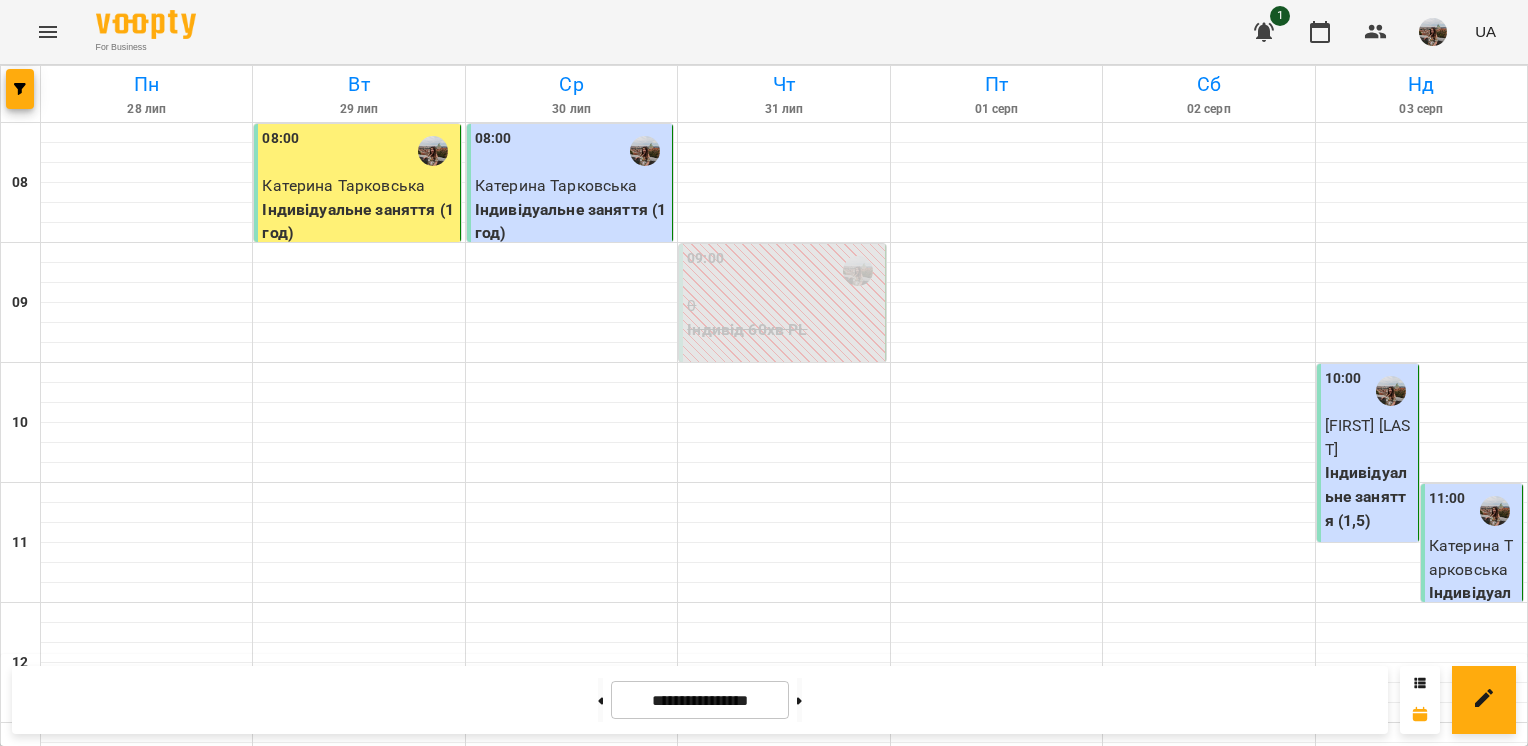 scroll, scrollTop: 1266, scrollLeft: 0, axis: vertical 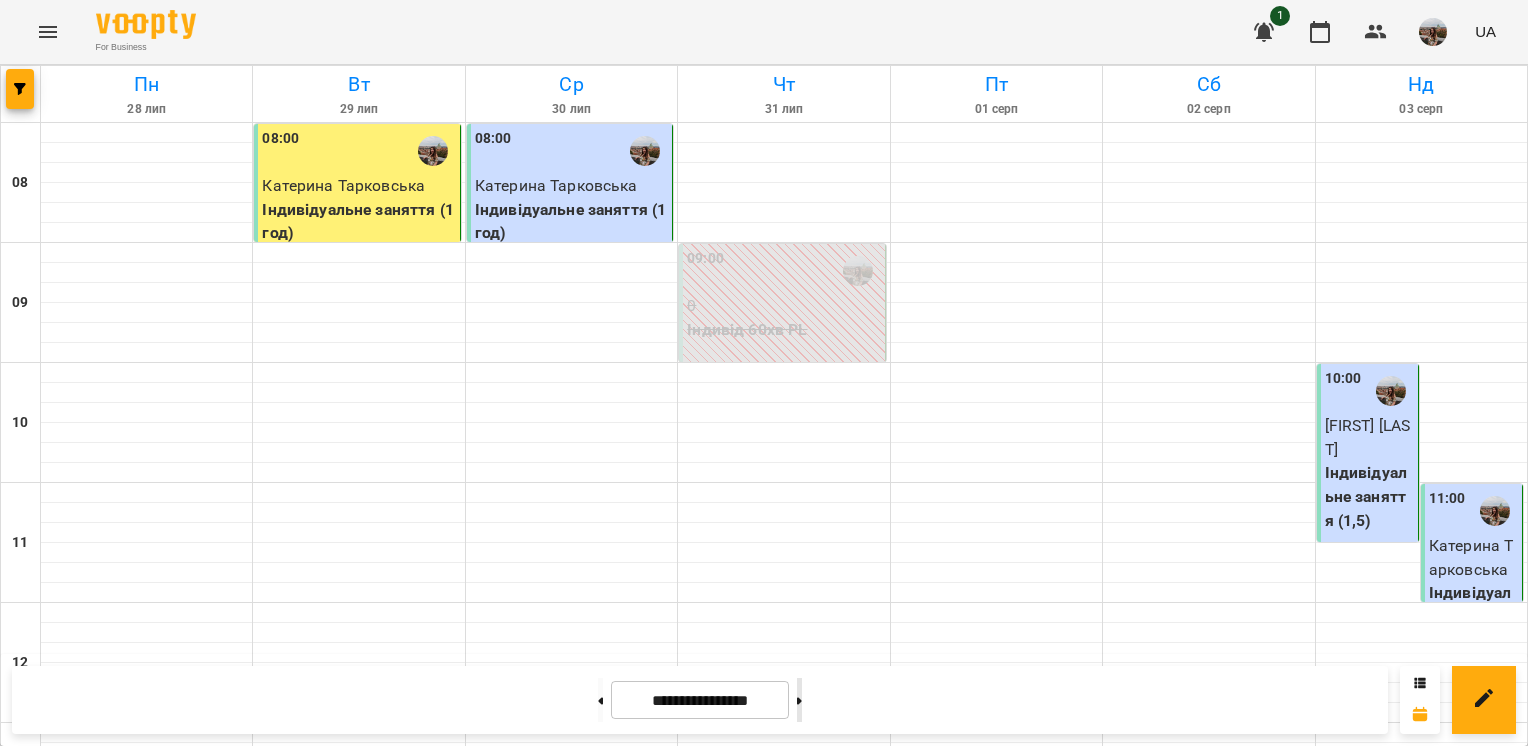 click at bounding box center (799, 700) 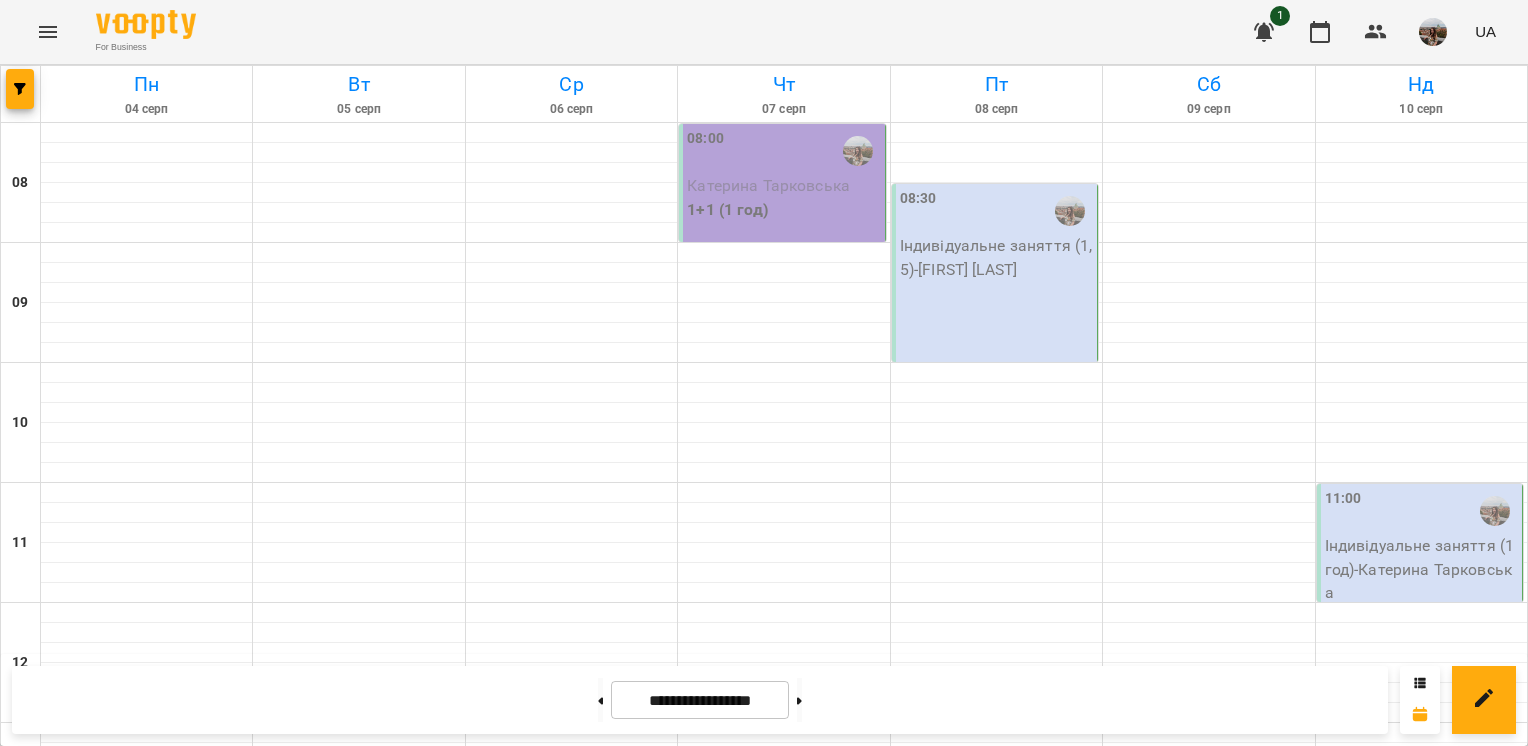 scroll, scrollTop: 0, scrollLeft: 0, axis: both 